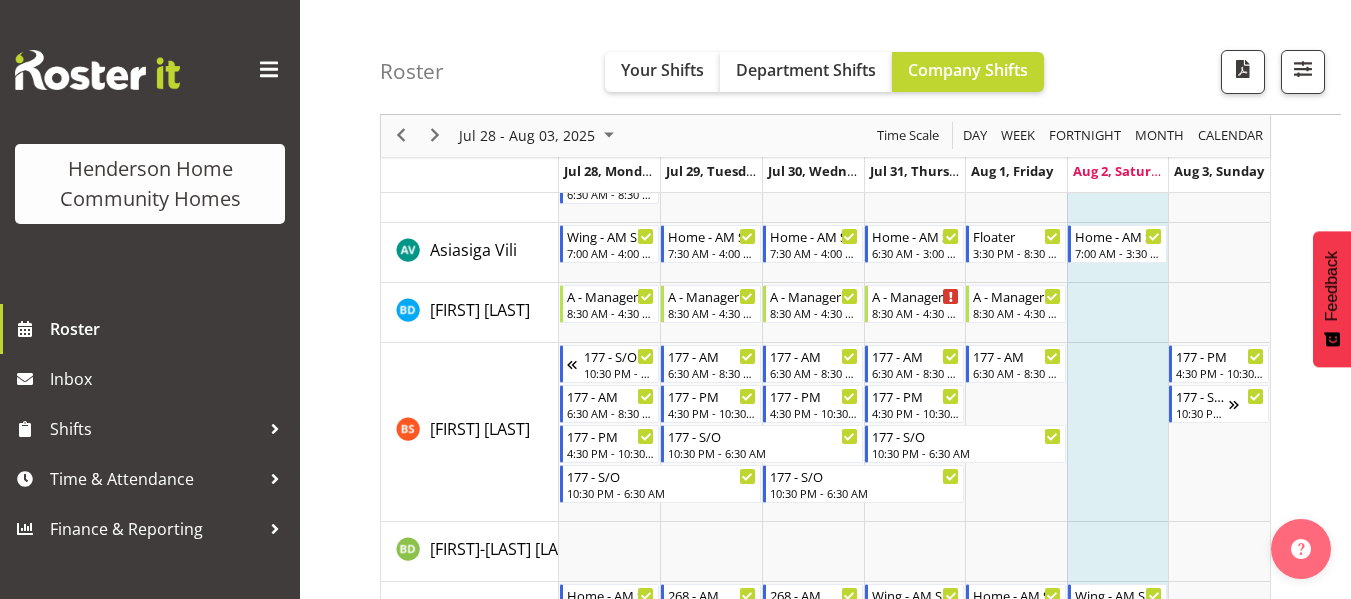 scroll, scrollTop: 0, scrollLeft: 0, axis: both 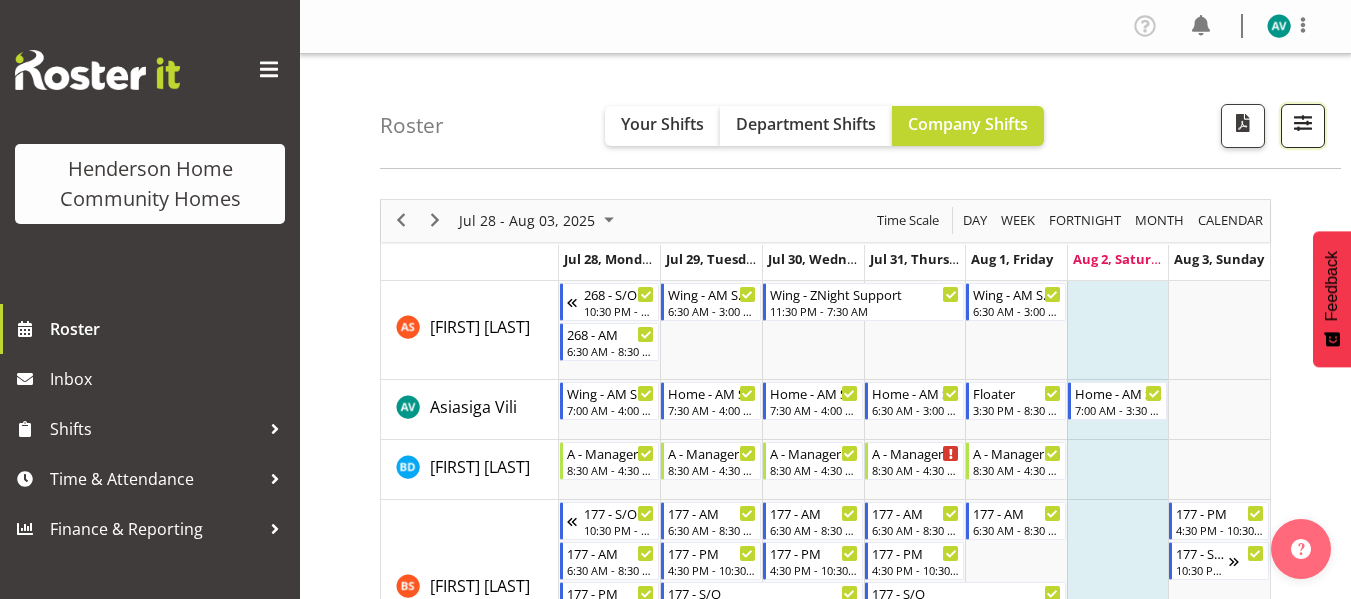 click at bounding box center (1303, 123) 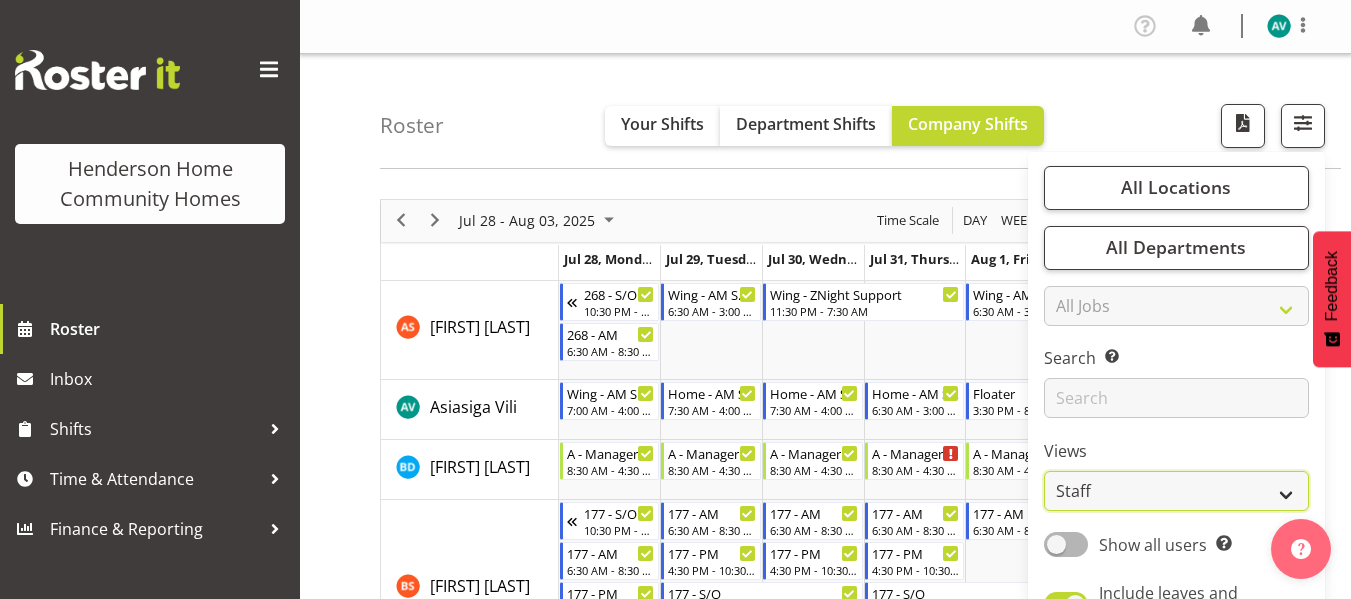 click on "Staff
Role
Shift - Horizontal
Shift - Vertical
Staff - Location" at bounding box center (1176, 491) 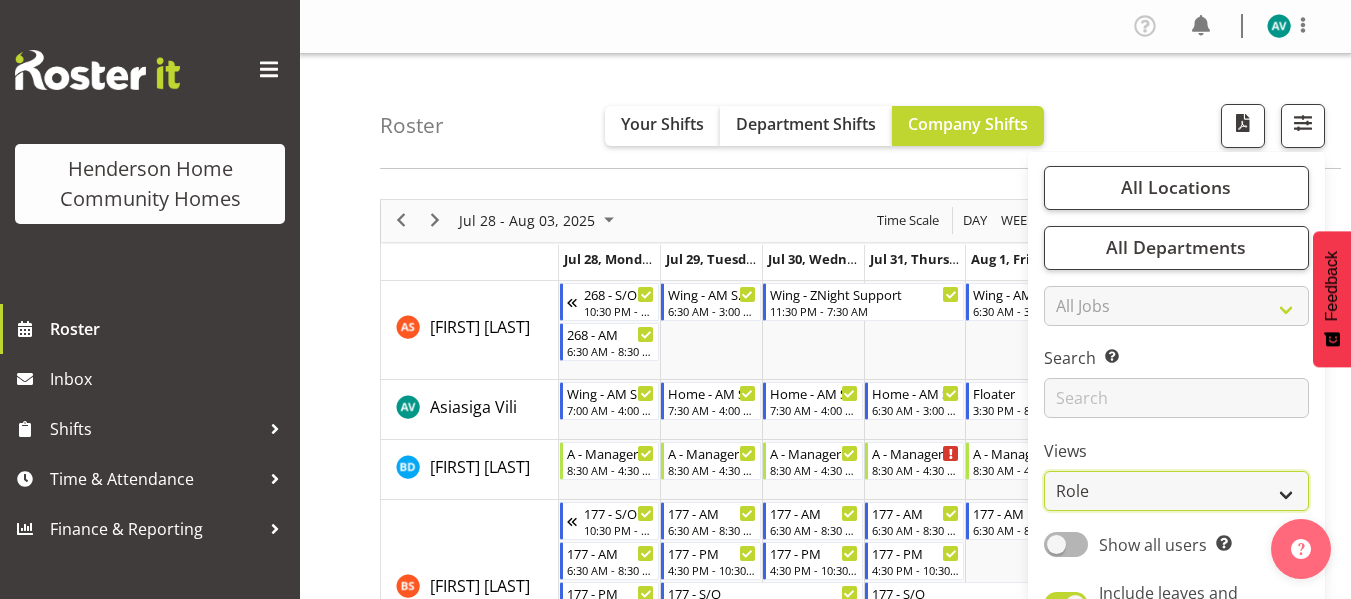 click on "Staff
Role
Shift - Horizontal
Shift - Vertical
Staff - Location" at bounding box center (1176, 491) 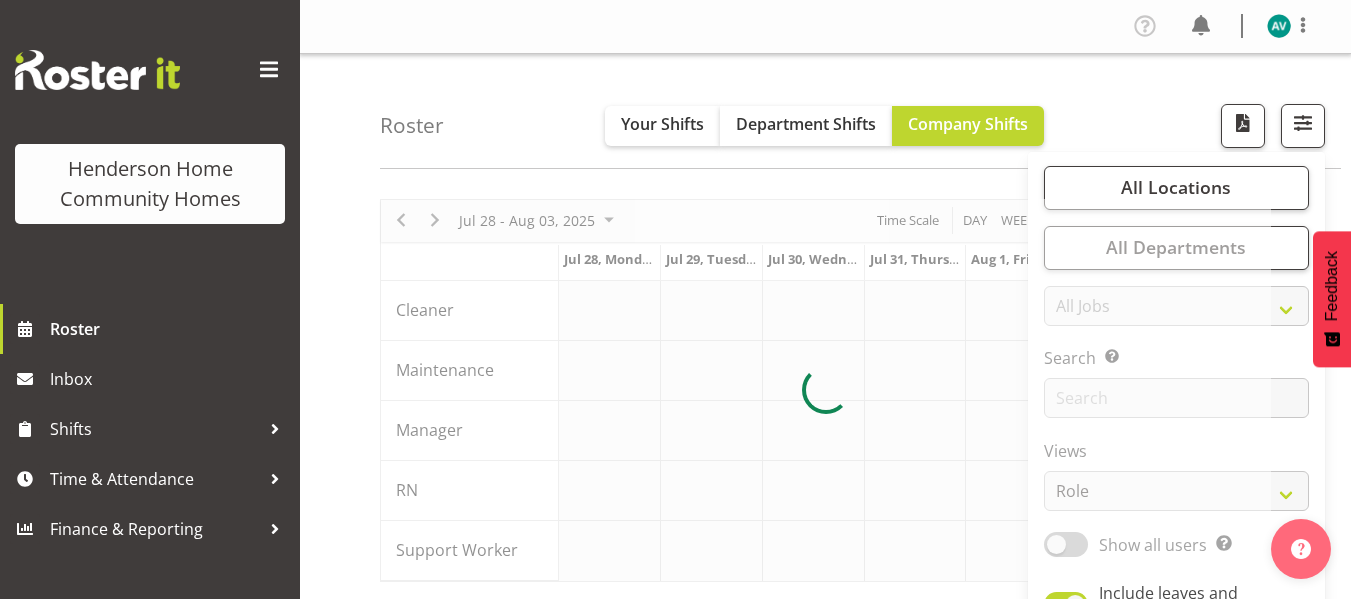 click on "Roster   Your Shifts
Department Shifts
Company Shifts
All Locations
Clear
177 Halswell Rd
268 Hendersons Rd
307 Hendersons Rd
309 Hendersons Rd
311 Hendersons Rd
313 Hendersons Rd
Select All
Clear         All Jobs" at bounding box center [860, 111] 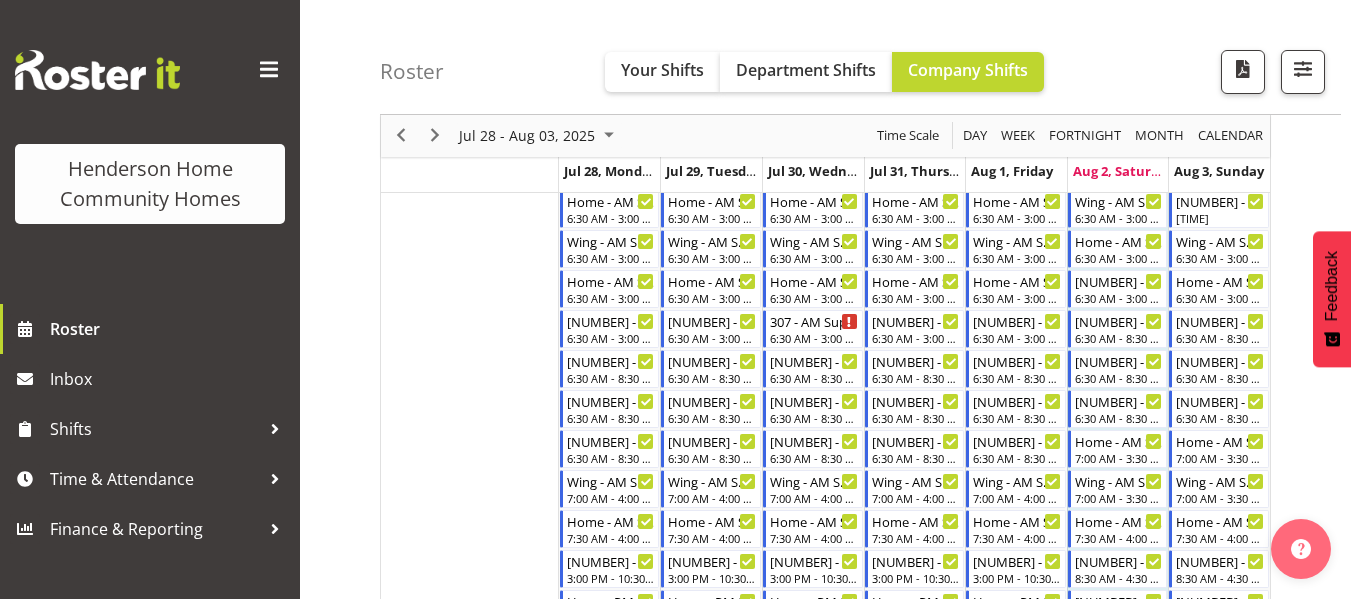 scroll, scrollTop: 371, scrollLeft: 0, axis: vertical 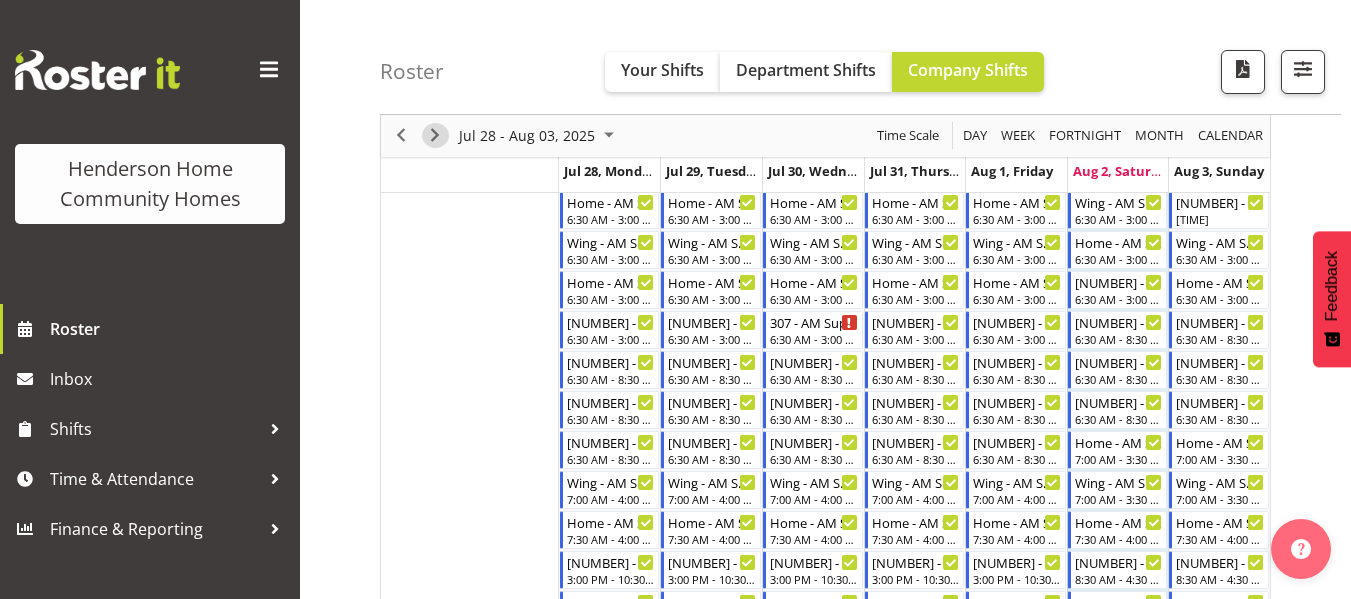 click at bounding box center [435, 136] 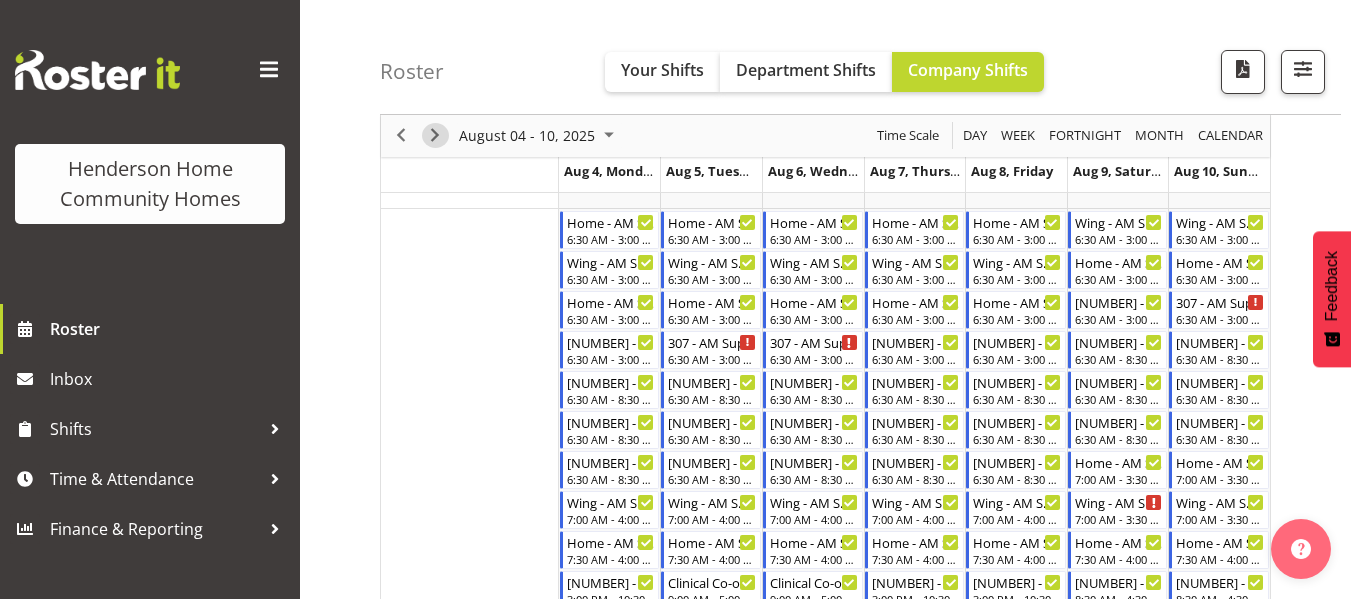 scroll, scrollTop: 350, scrollLeft: 0, axis: vertical 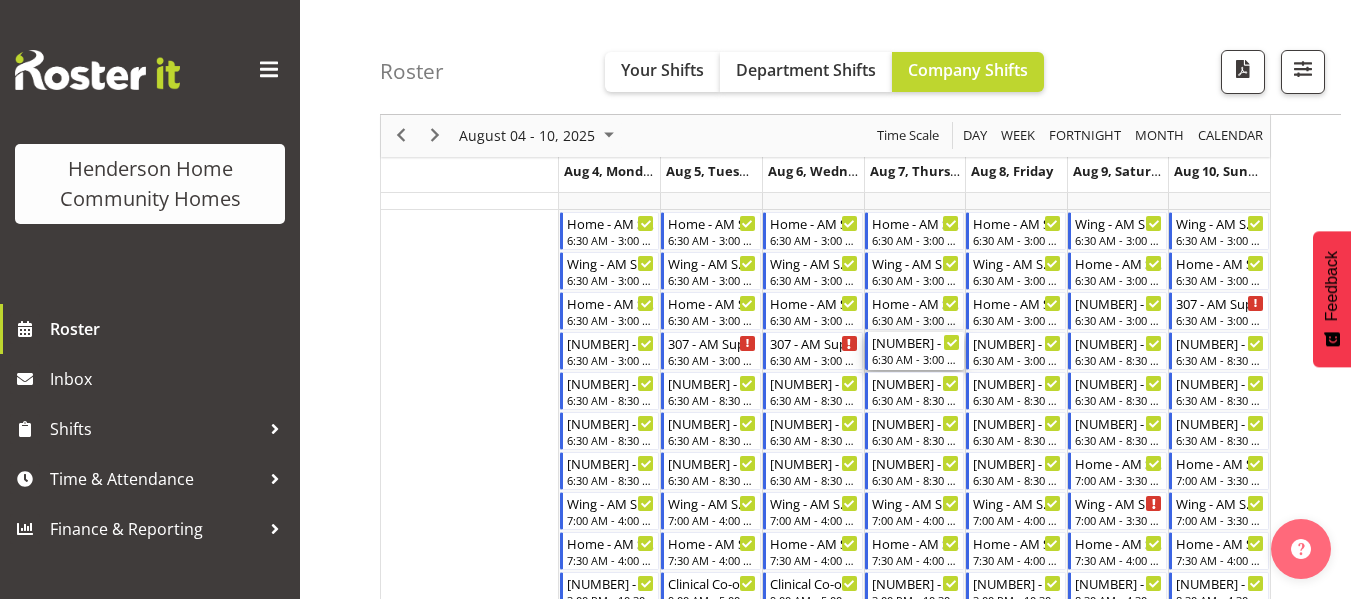 click on "[NUMBER] - AM Support - [FIRST] [LAST]" at bounding box center [916, 342] 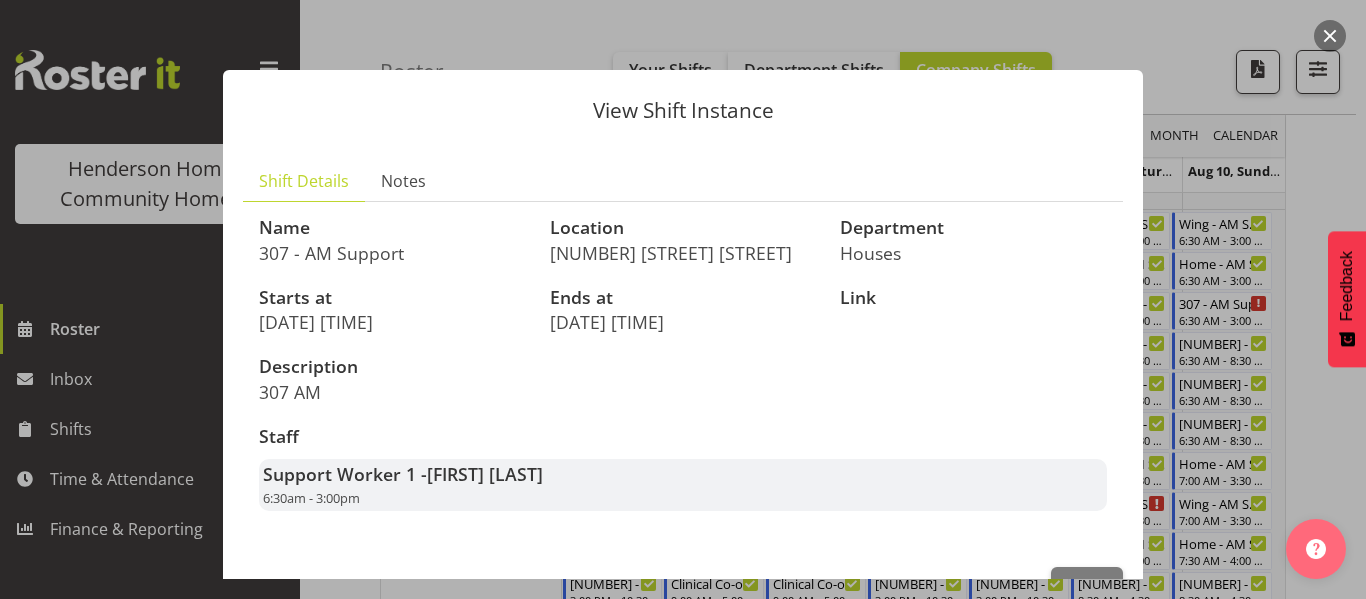 click at bounding box center [683, 299] 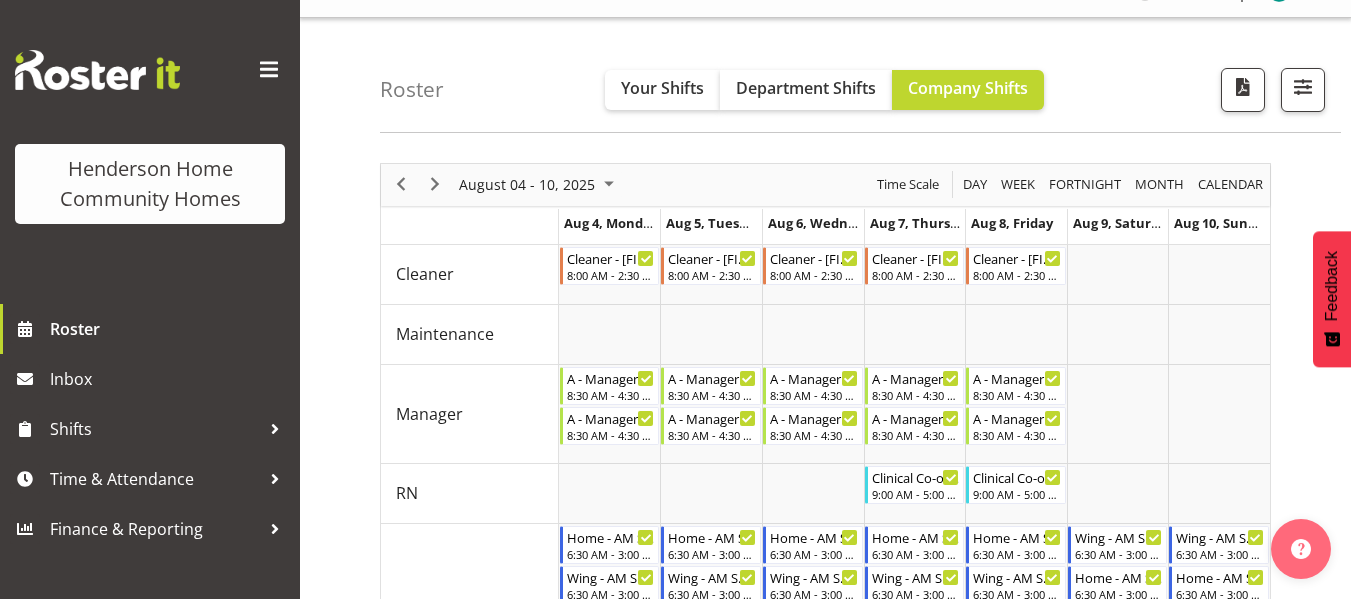 scroll, scrollTop: 0, scrollLeft: 0, axis: both 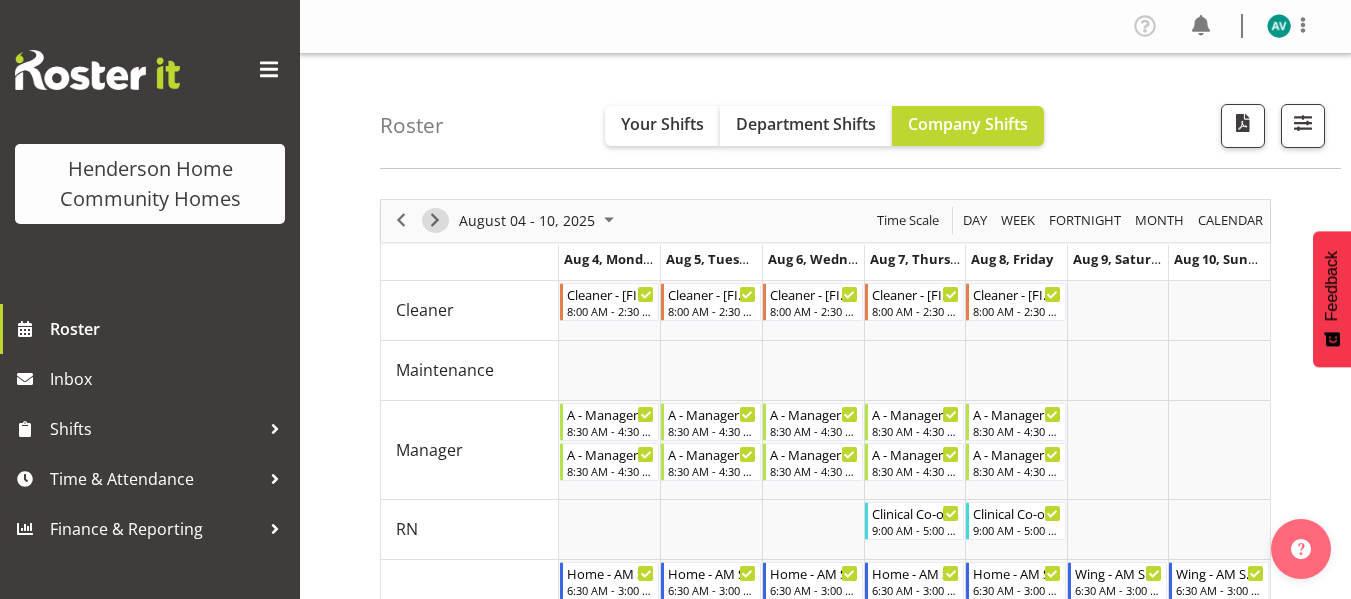 click at bounding box center (435, 220) 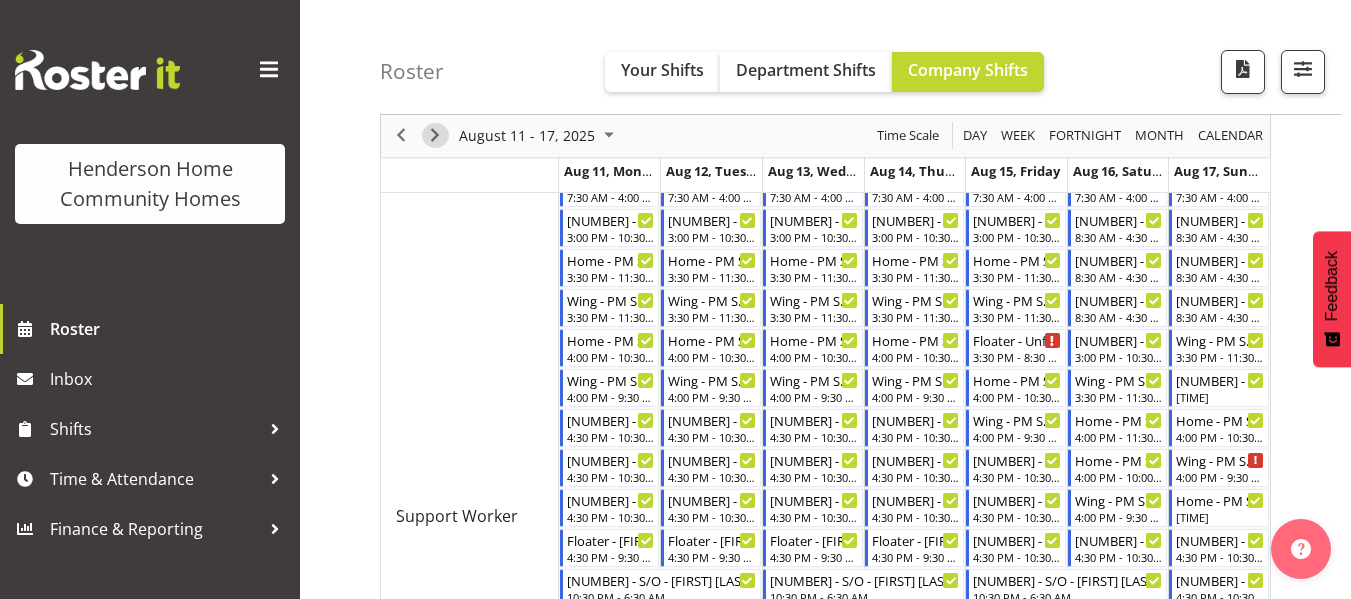 scroll, scrollTop: 712, scrollLeft: 0, axis: vertical 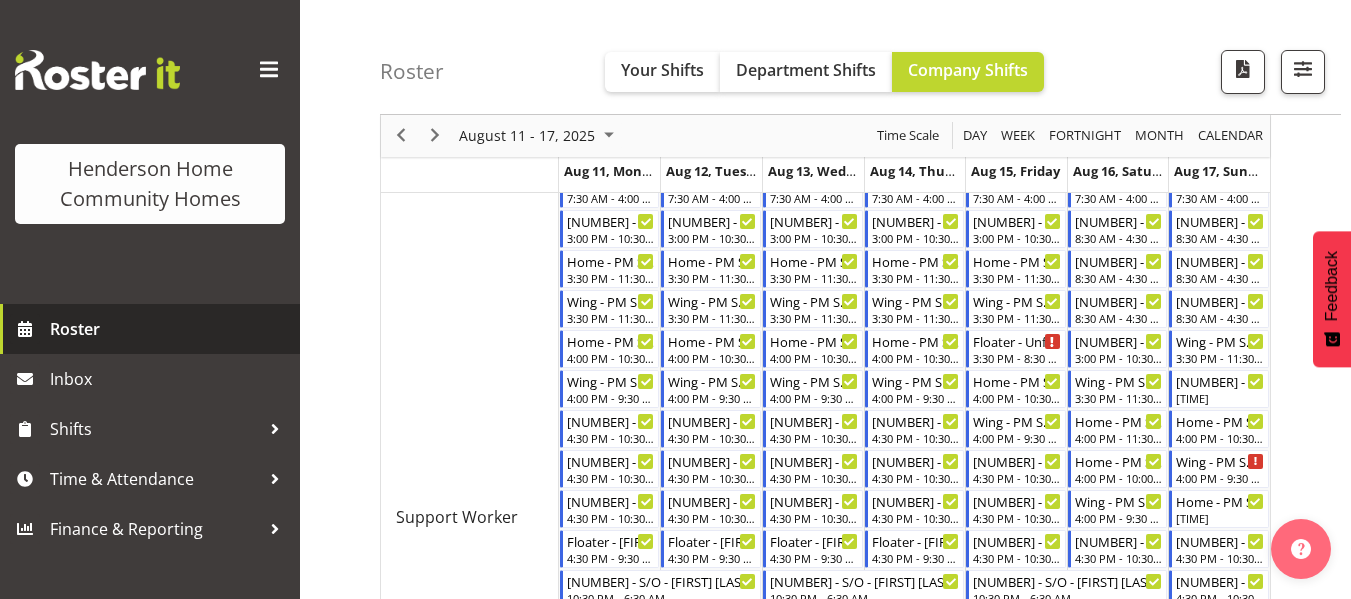 click on "Roster" at bounding box center [170, 329] 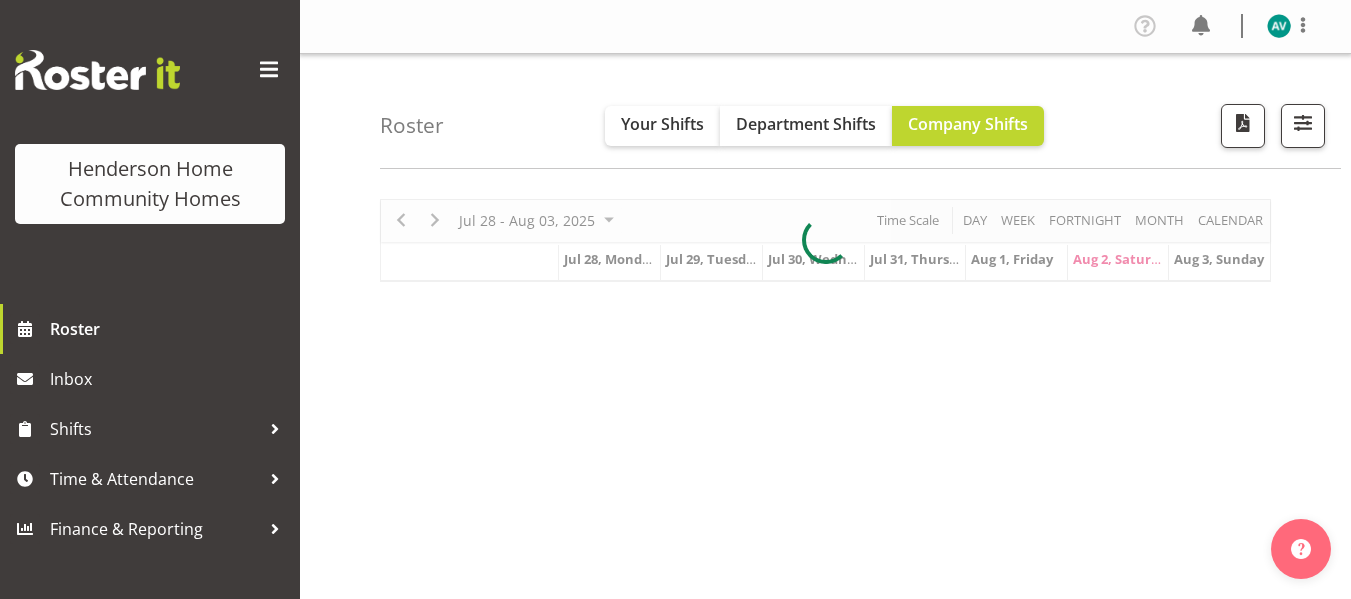 scroll, scrollTop: 0, scrollLeft: 0, axis: both 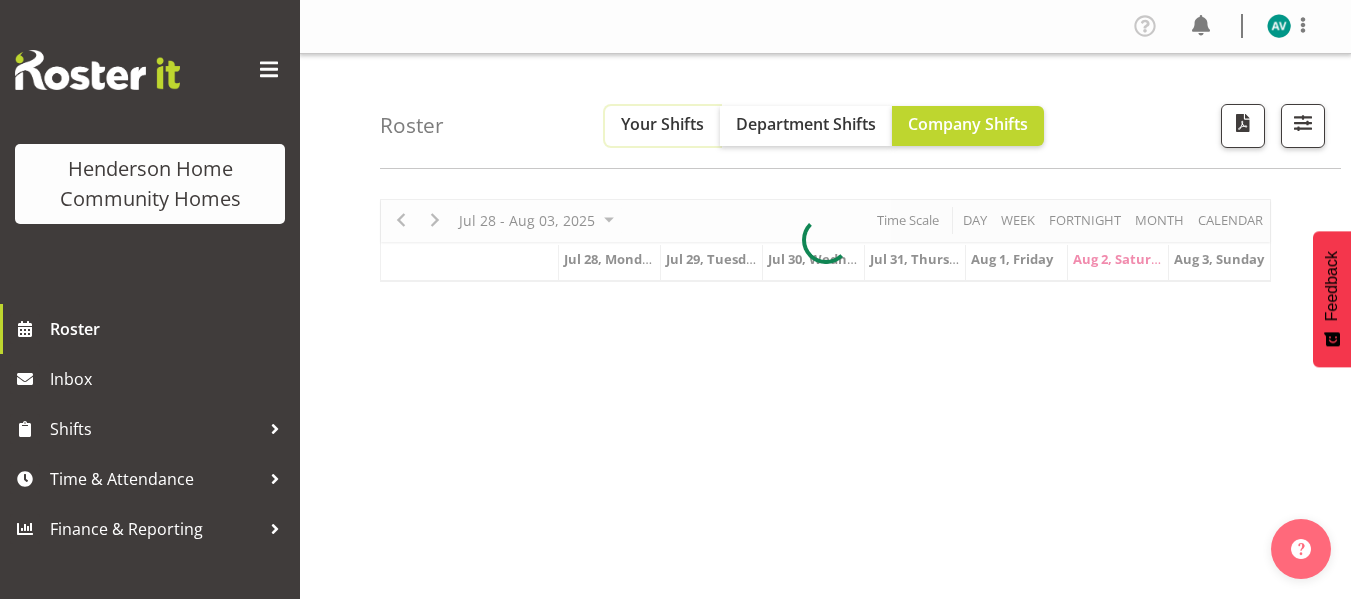 click on "Your Shifts" at bounding box center [662, 124] 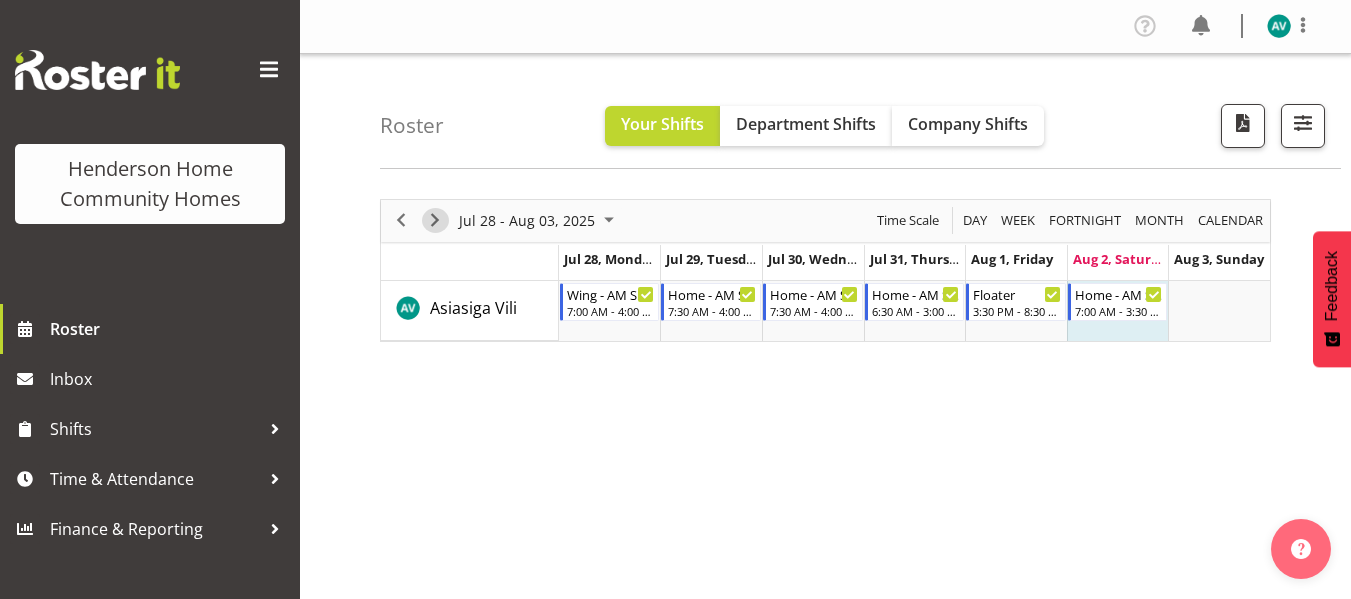 click at bounding box center [435, 220] 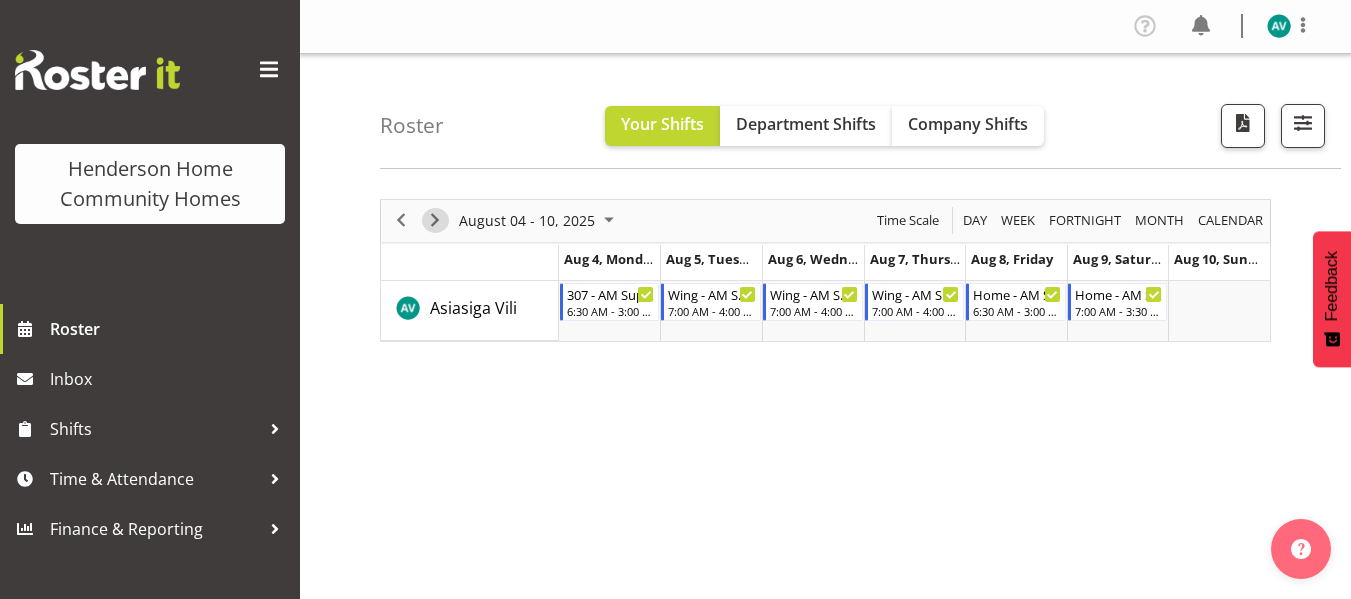 click at bounding box center [435, 220] 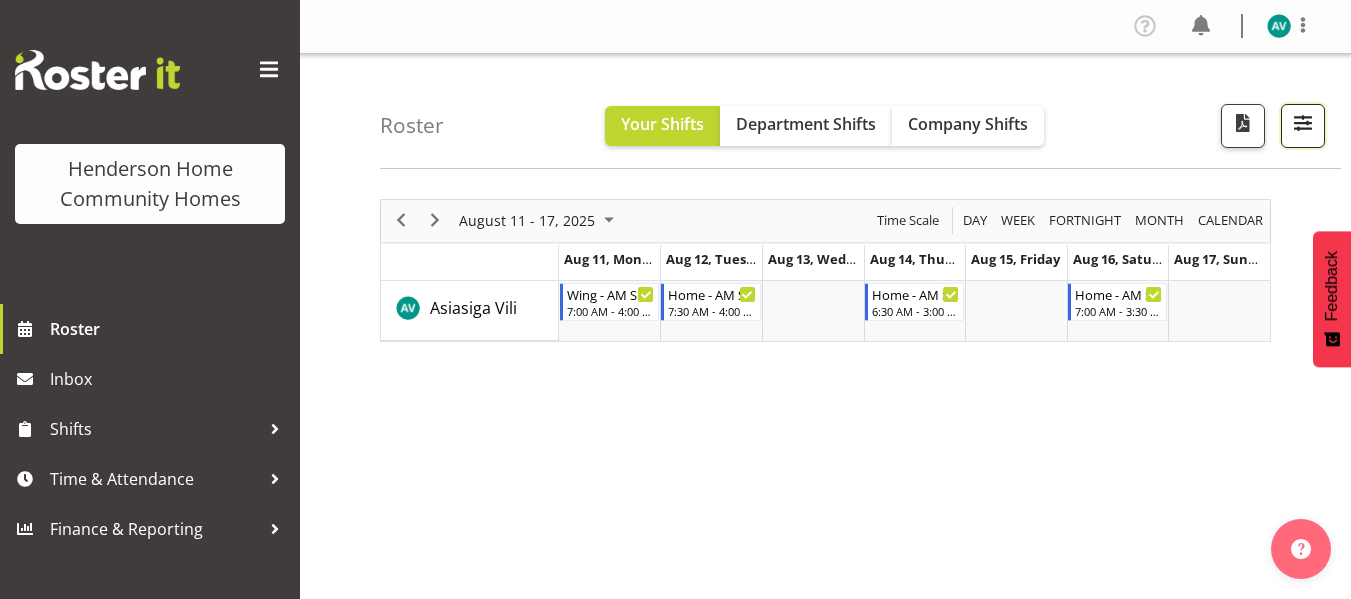click at bounding box center [1303, 126] 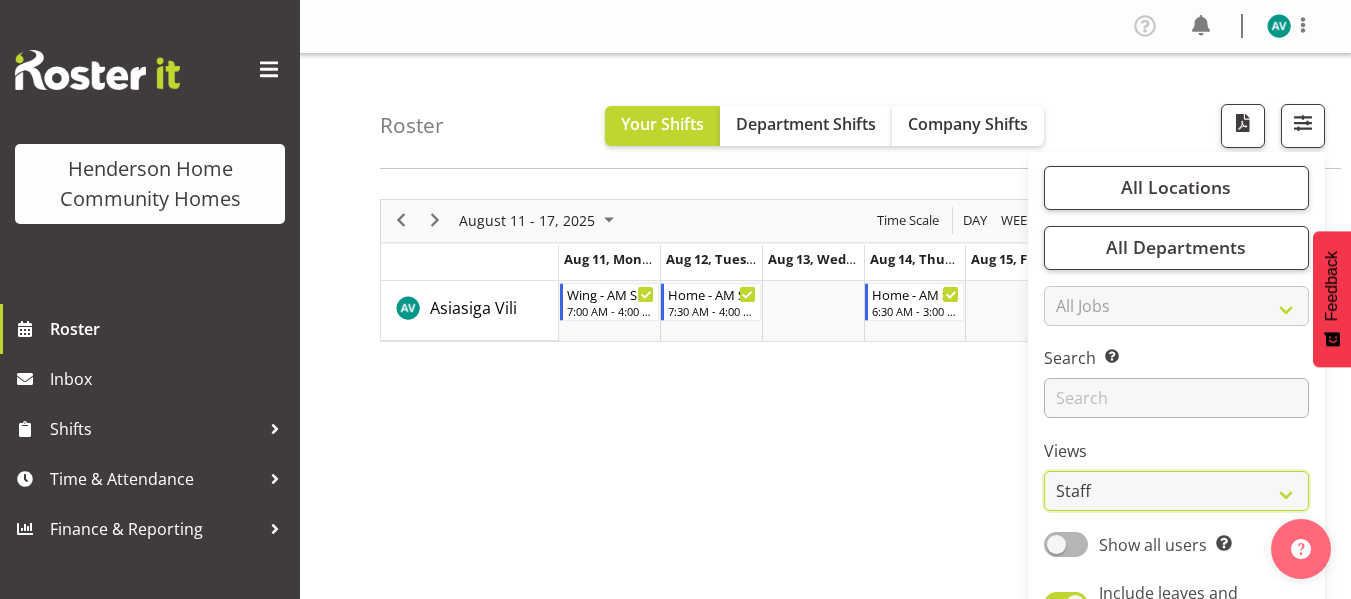 drag, startPoint x: 1213, startPoint y: 494, endPoint x: 1180, endPoint y: 379, distance: 119.64113 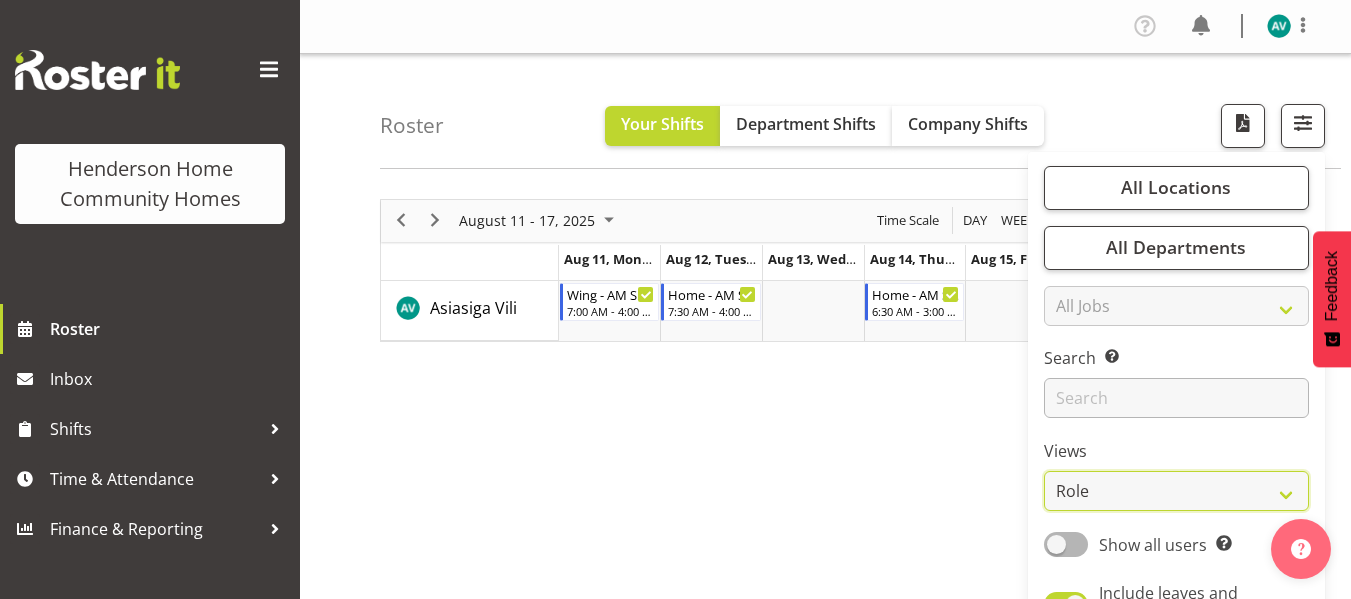 click on "Staff
Role
Shift - Horizontal
Shift - Vertical
Staff - Location" at bounding box center (1176, 491) 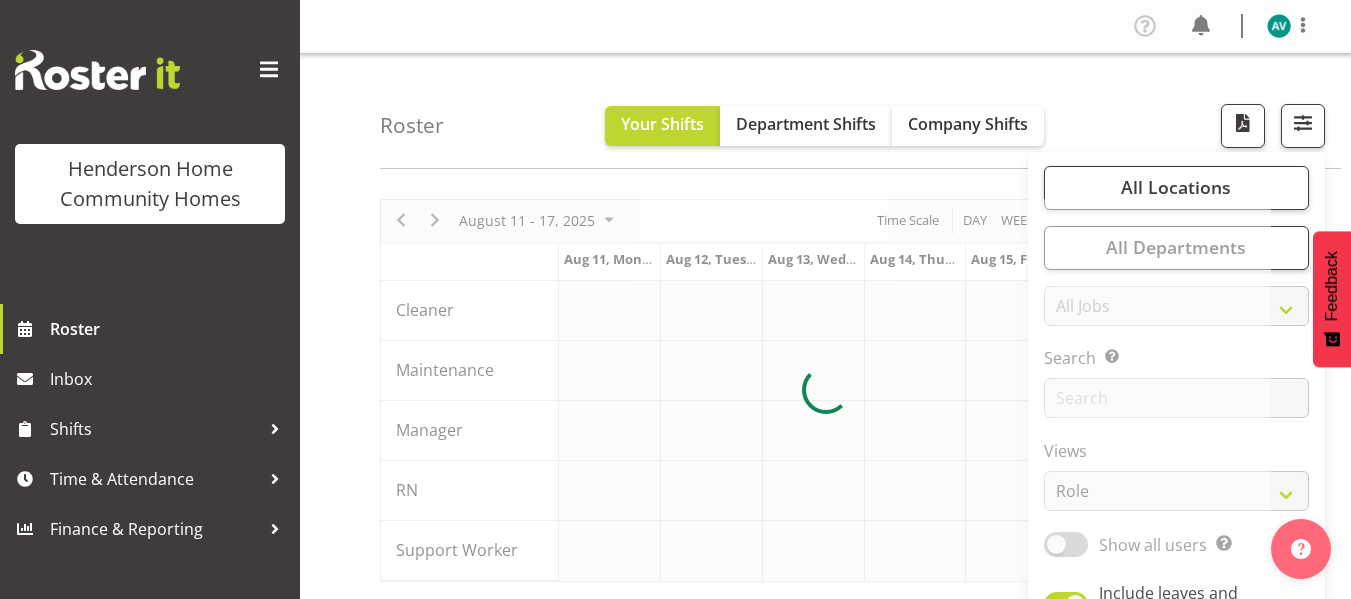click on "Roster   Your Shifts
Department Shifts
Company Shifts
All Locations
Clear
177 Halswell Rd
268 Hendersons Rd
307 Hendersons Rd
309 Hendersons Rd
311 Hendersons Rd
313 Hendersons Rd
Select All
Clear         All Jobs" at bounding box center (860, 111) 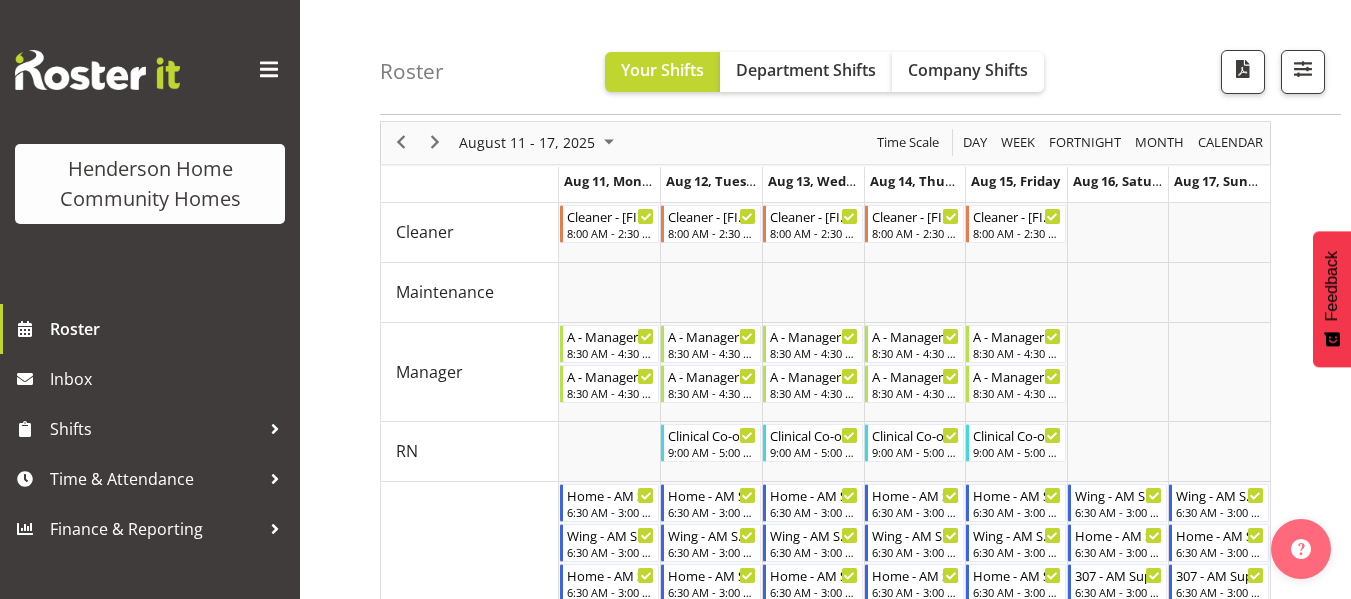 scroll, scrollTop: 0, scrollLeft: 0, axis: both 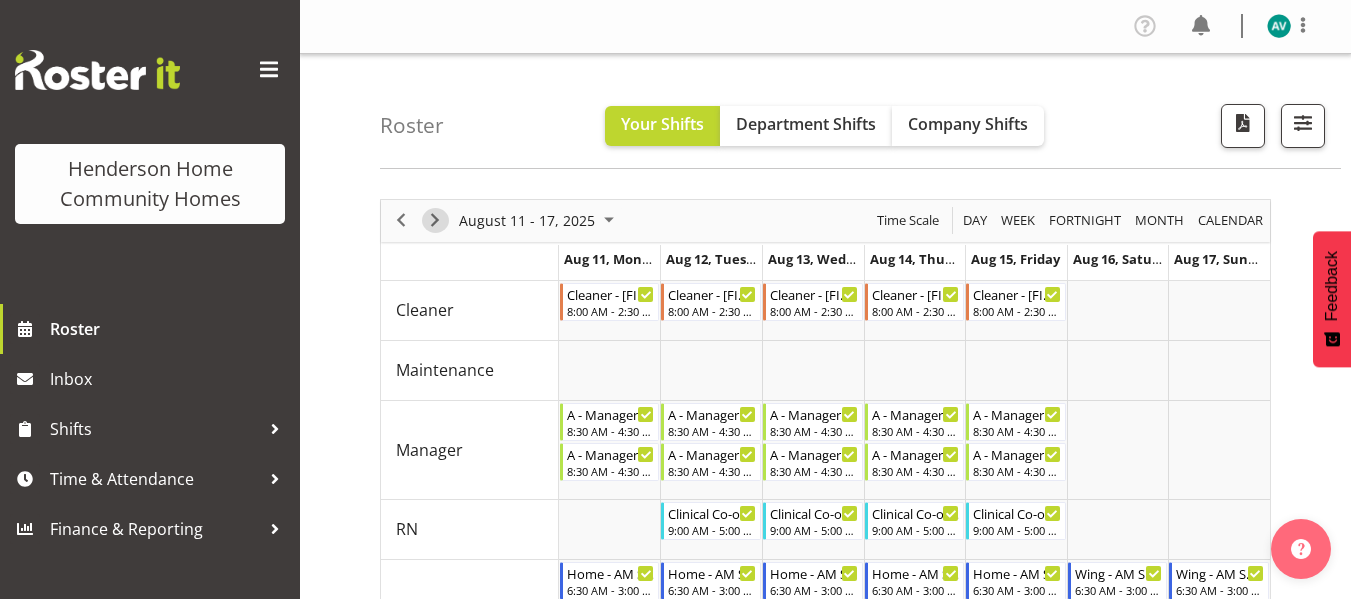 click at bounding box center [435, 220] 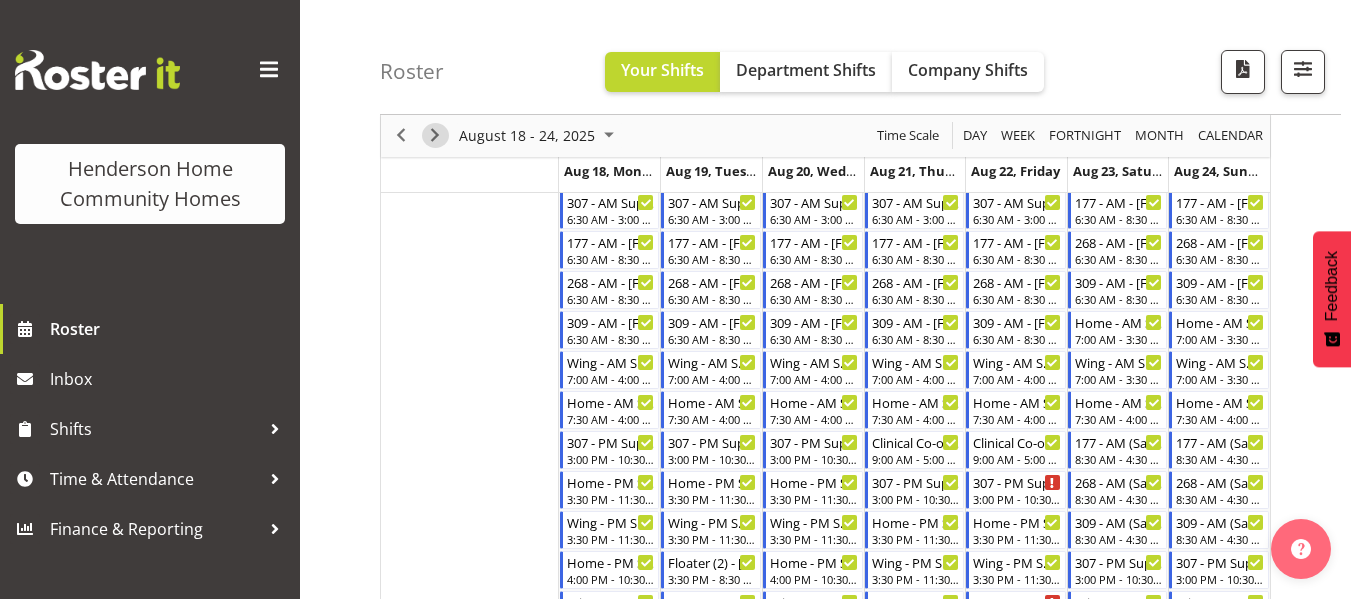 scroll, scrollTop: 369, scrollLeft: 0, axis: vertical 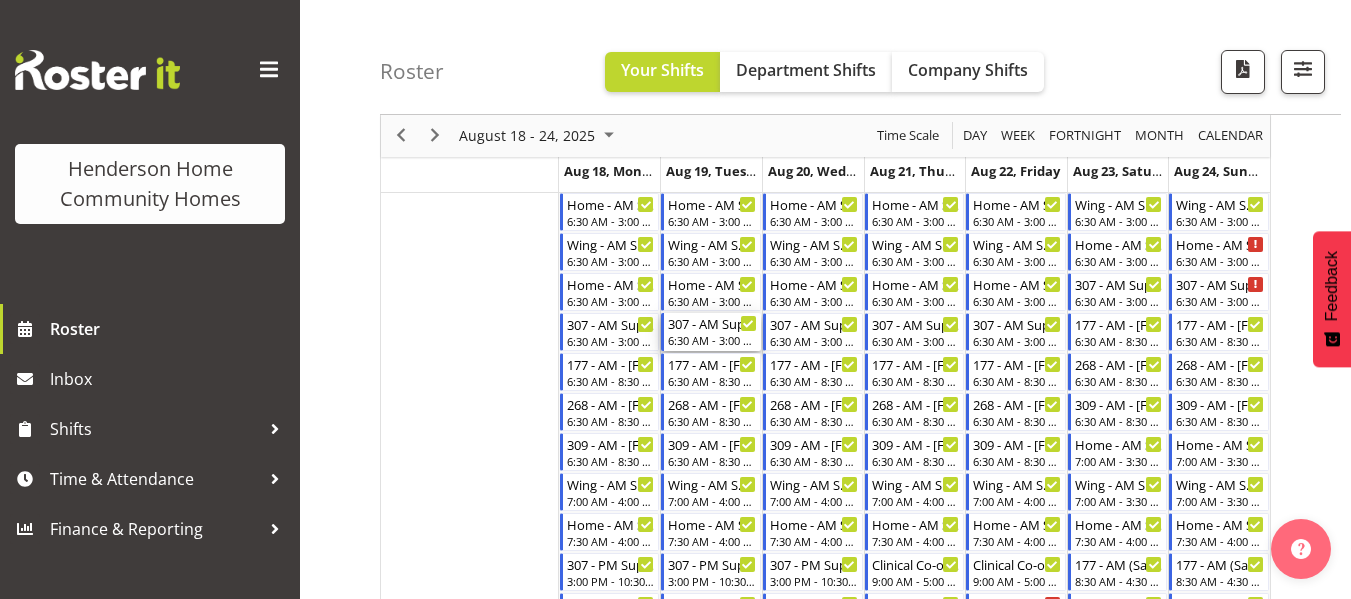 click on "307 - AM Support - Yuxi Ji 6:30 AM - 3:00 PM" at bounding box center [712, 332] 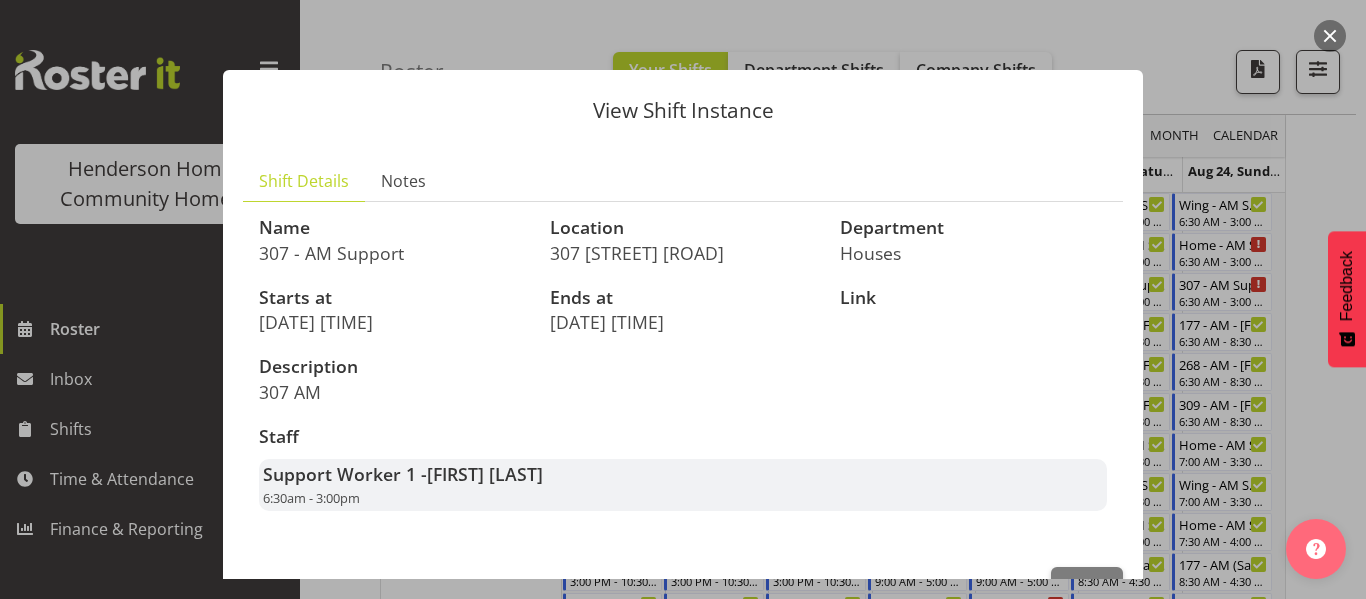 click at bounding box center (683, 299) 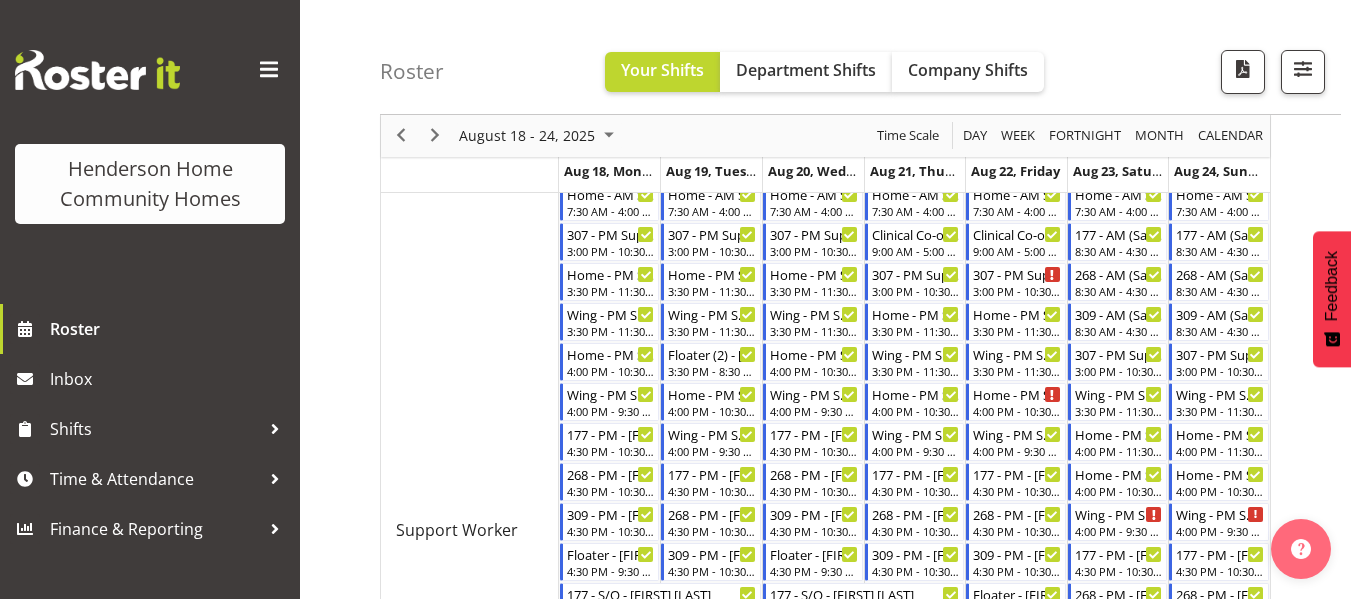 scroll, scrollTop: 700, scrollLeft: 0, axis: vertical 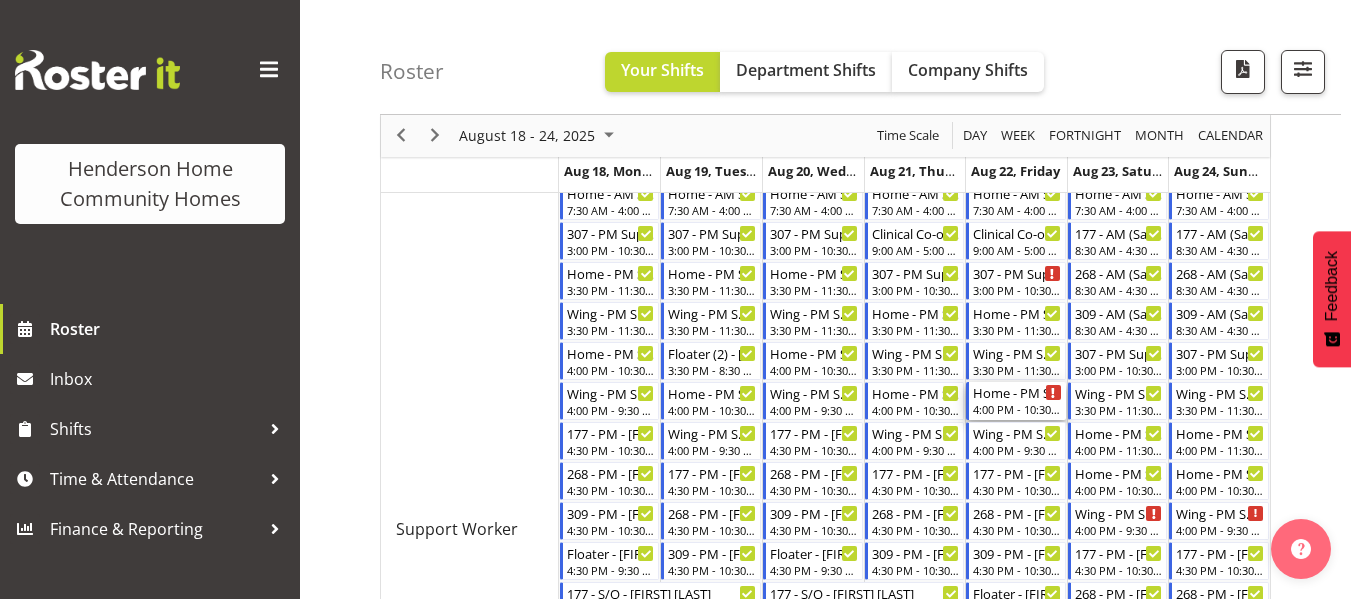 click on "Home - PM Support 2 - Unfilled" at bounding box center [1017, 392] 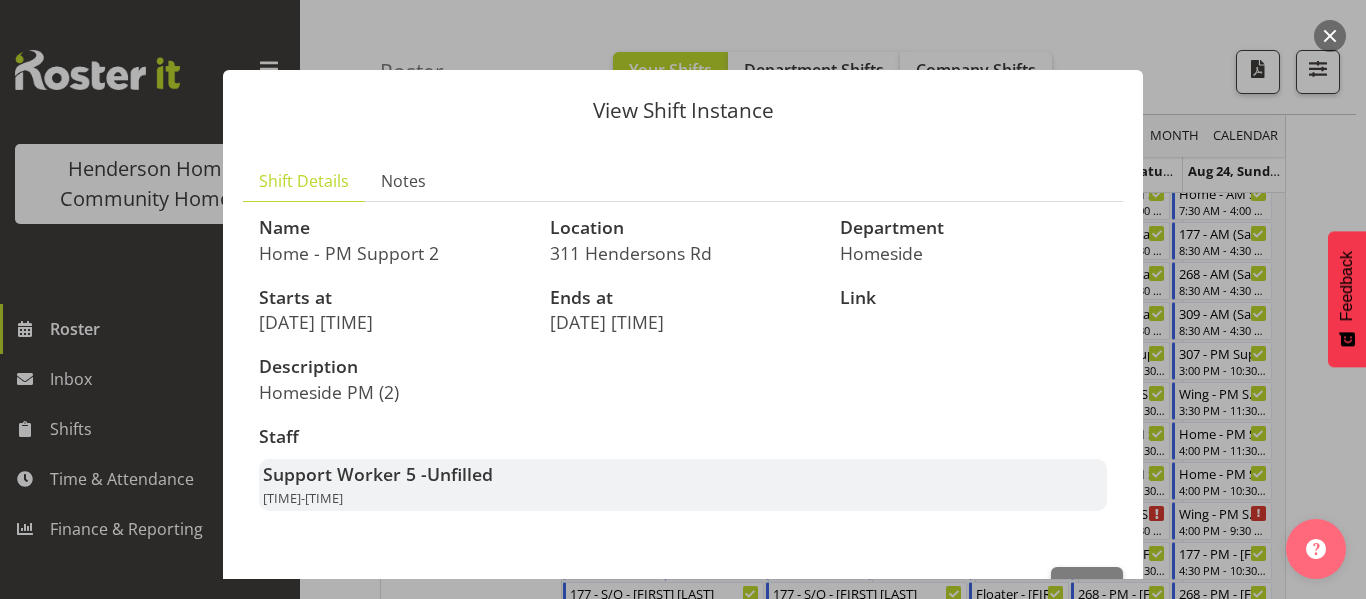 click at bounding box center (683, 299) 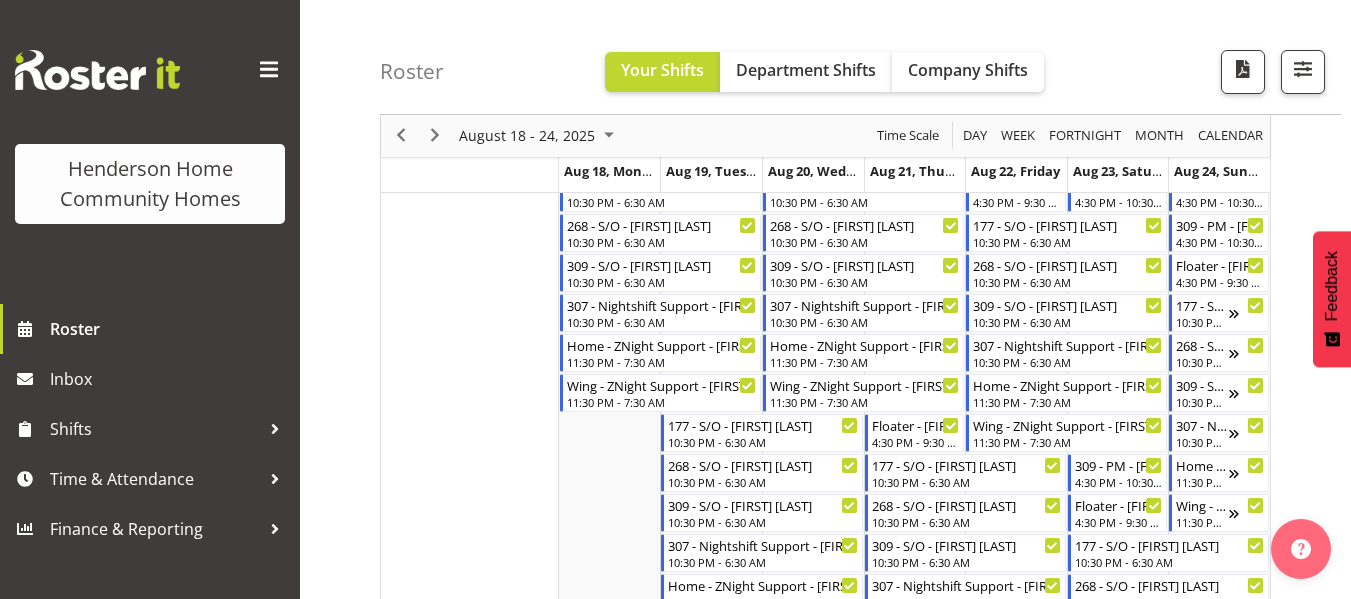scroll, scrollTop: 1109, scrollLeft: 0, axis: vertical 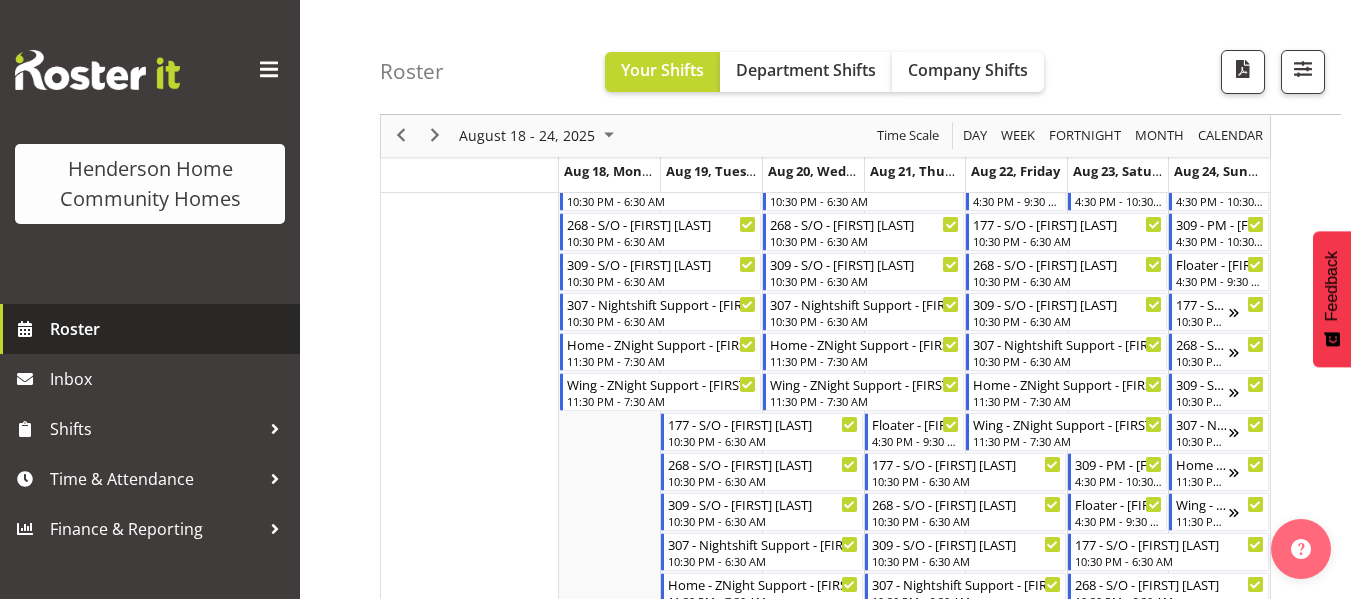click on "Roster" at bounding box center [150, 329] 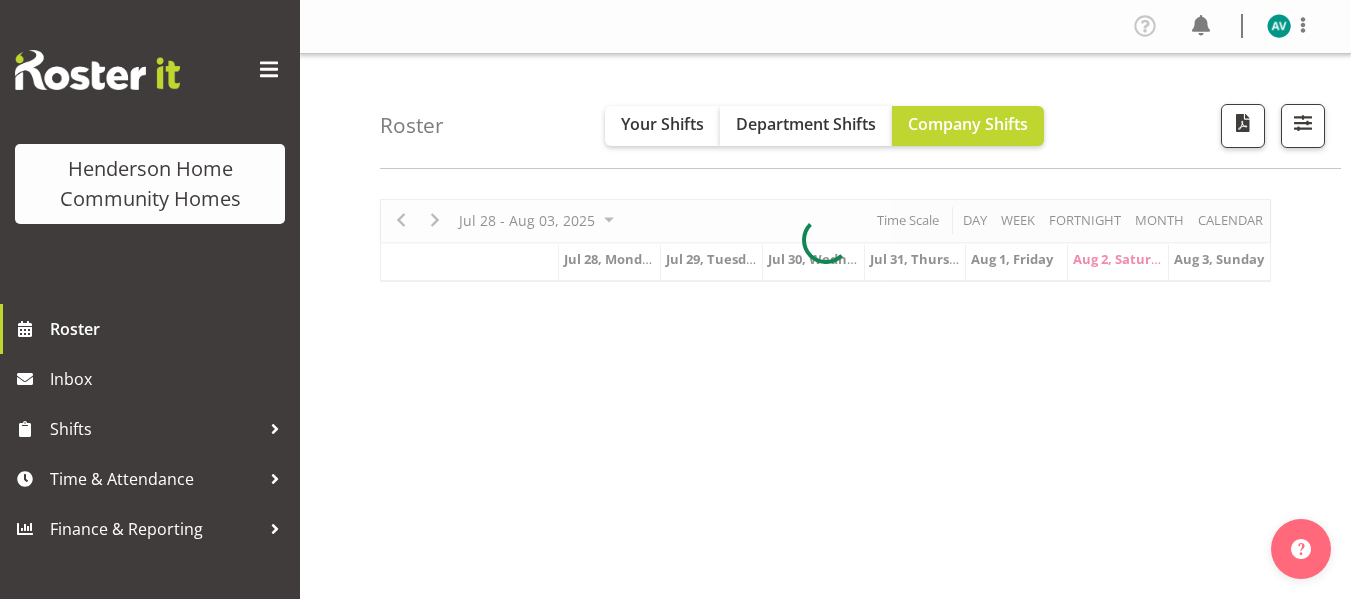 scroll, scrollTop: 0, scrollLeft: 0, axis: both 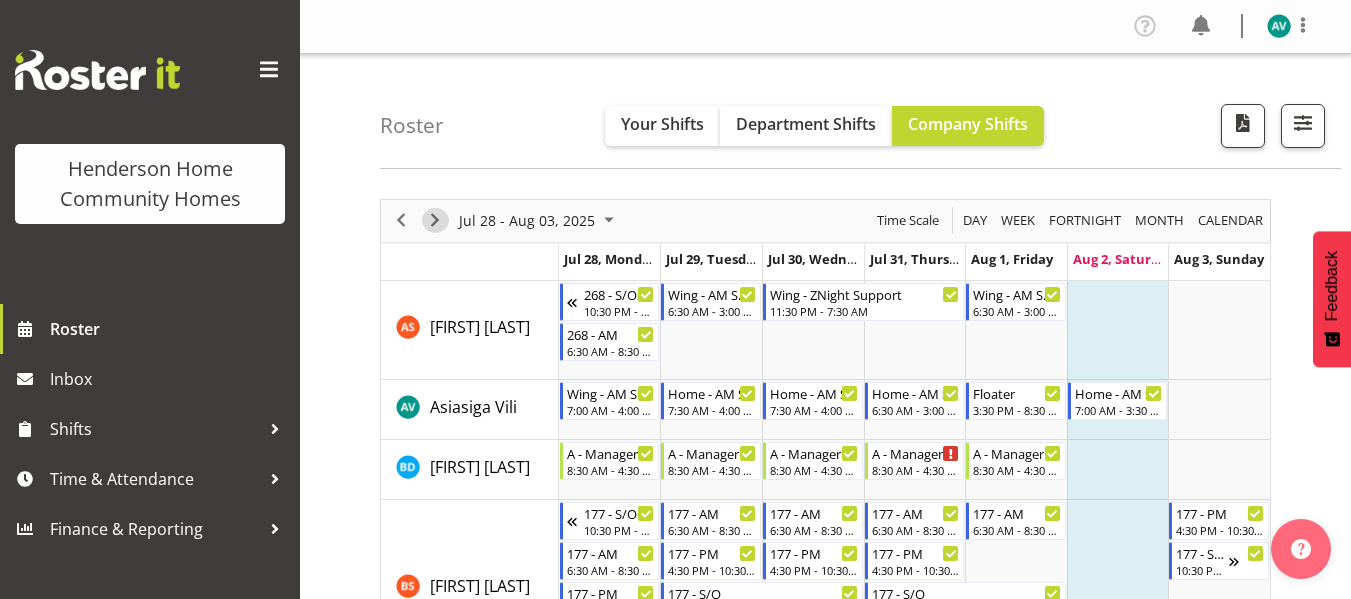 click at bounding box center [435, 220] 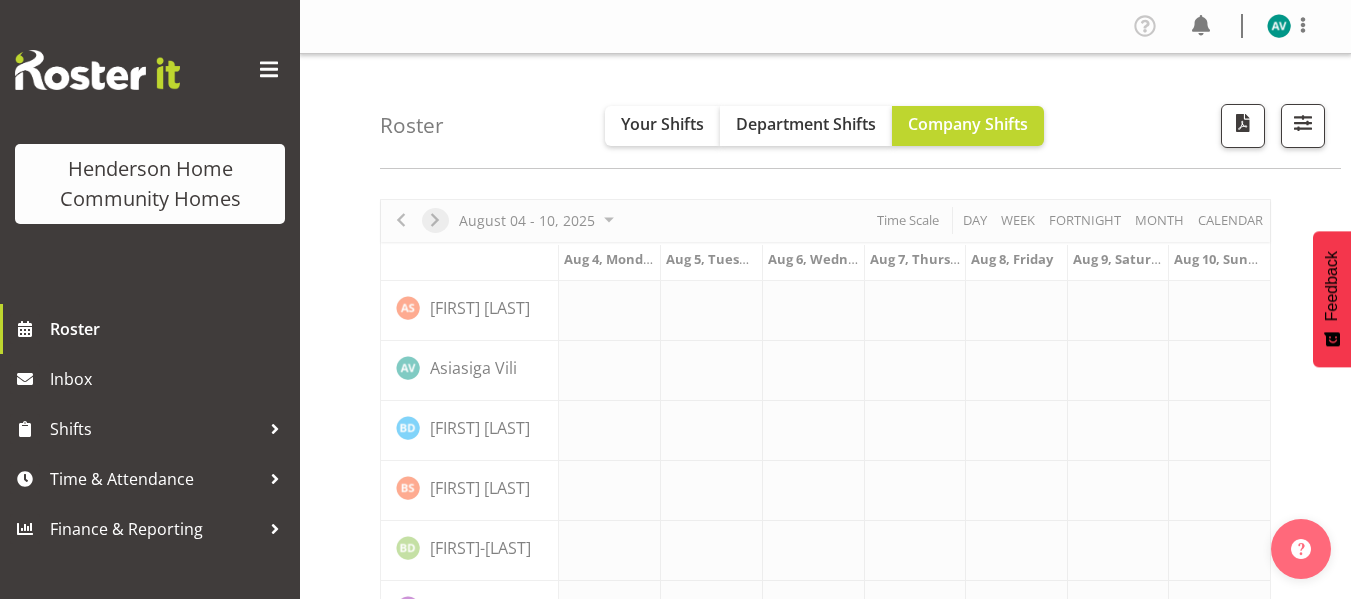 click at bounding box center (825, 1230) 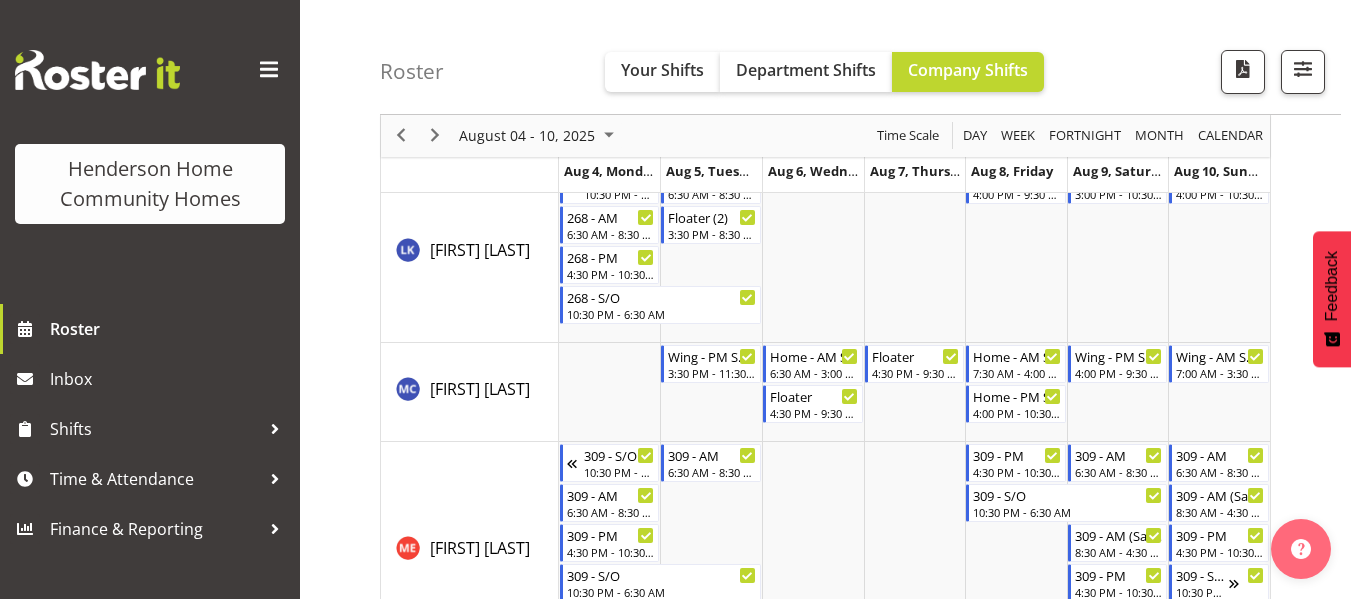 scroll, scrollTop: 2156, scrollLeft: 0, axis: vertical 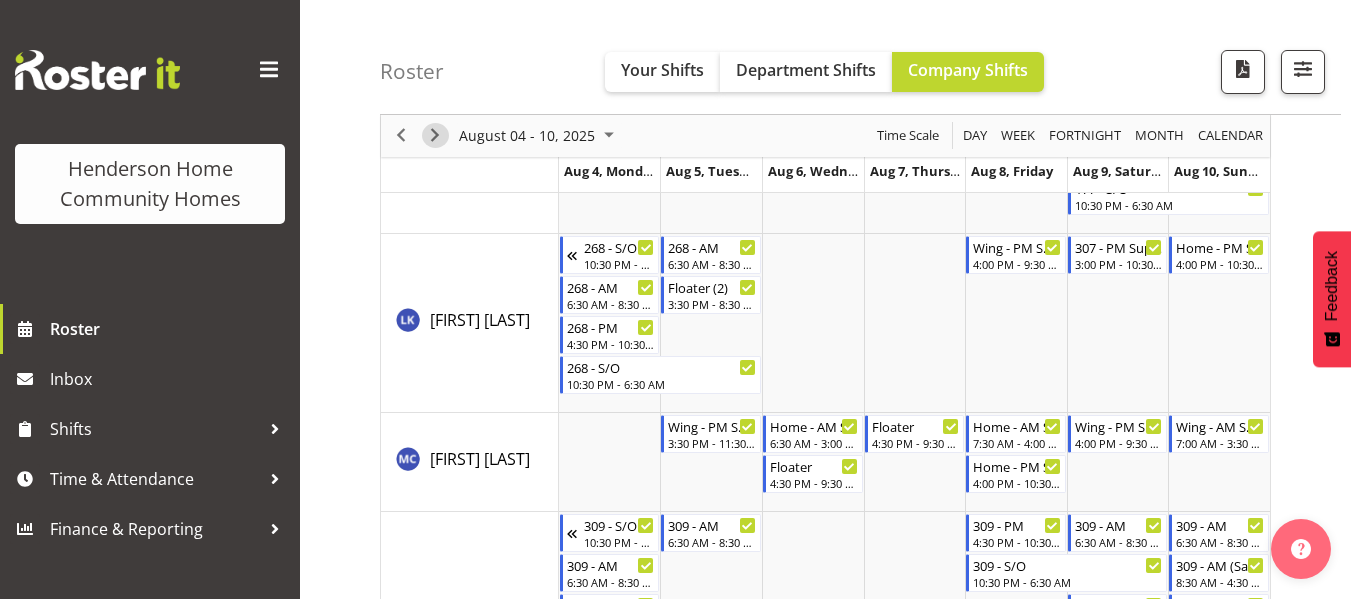 click at bounding box center (435, 136) 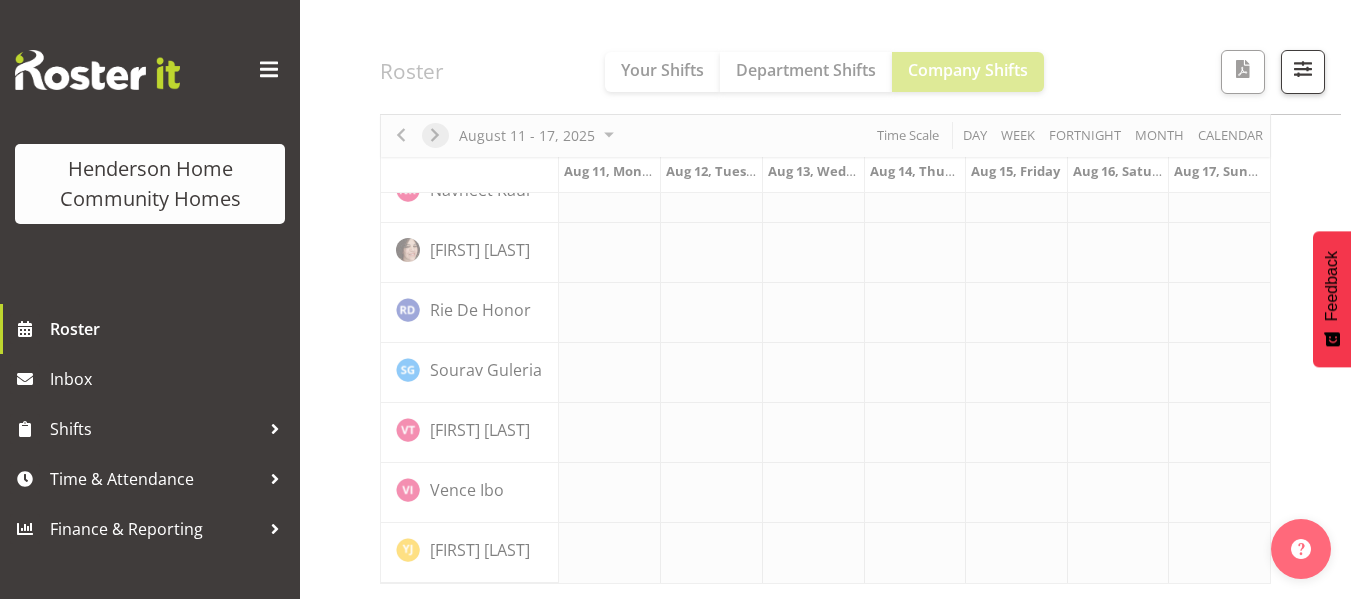 scroll, scrollTop: 1678, scrollLeft: 0, axis: vertical 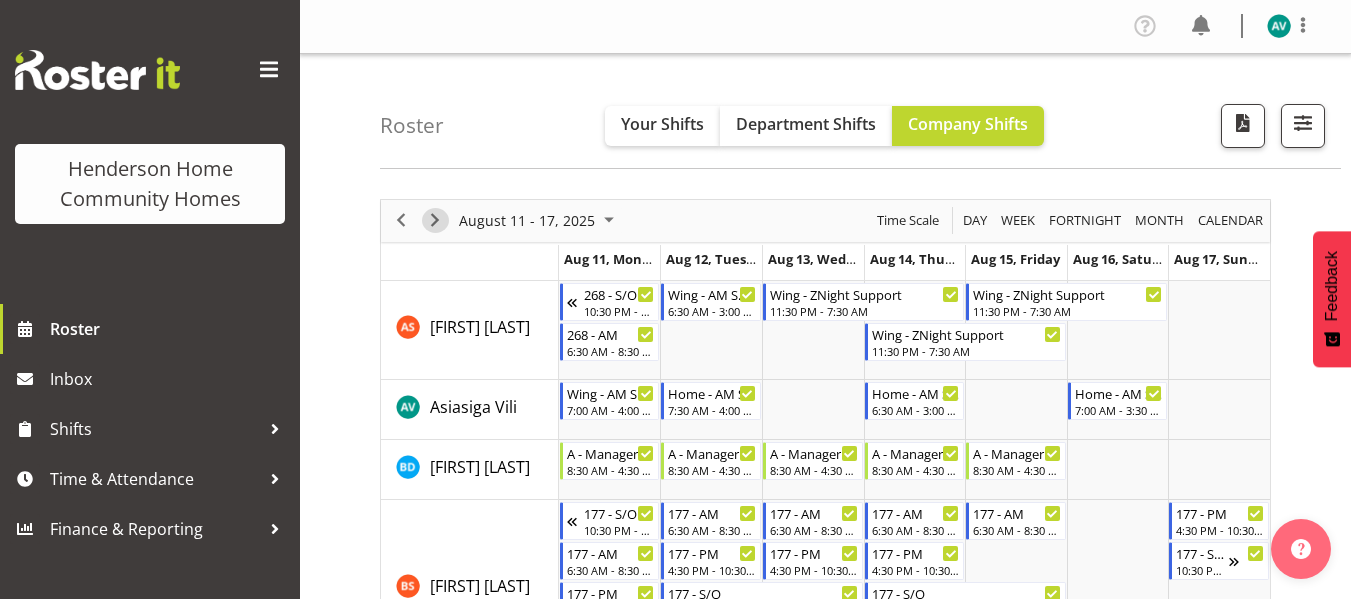 click at bounding box center [435, 220] 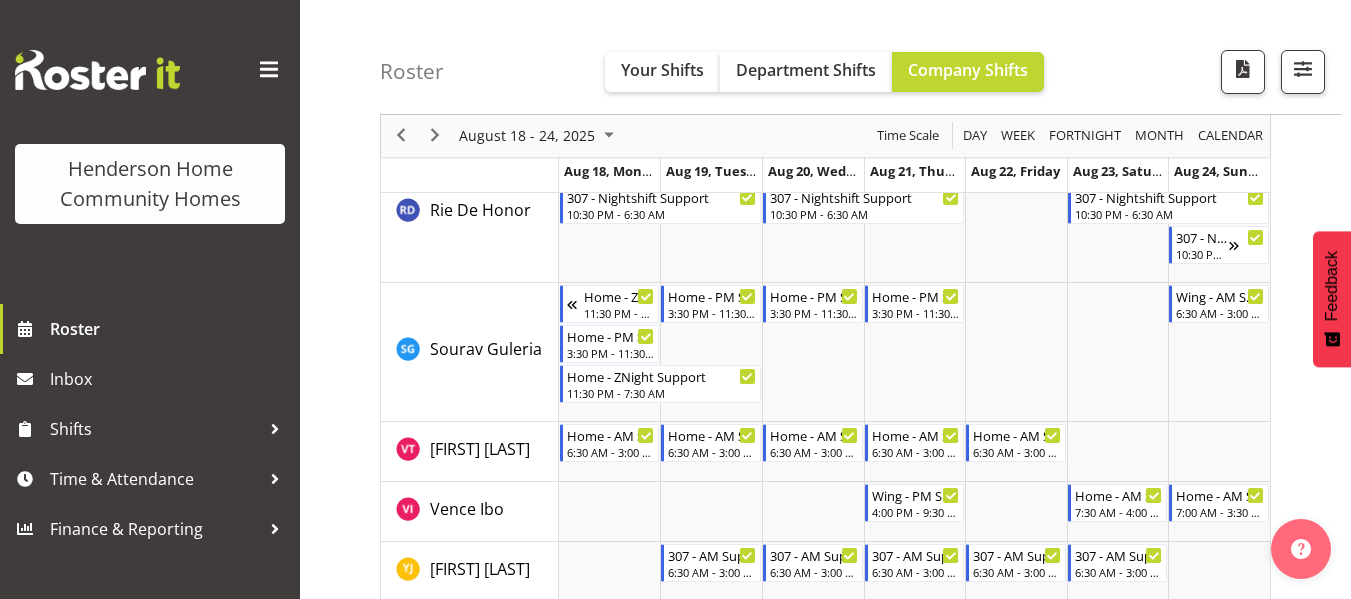 scroll, scrollTop: 3063, scrollLeft: 0, axis: vertical 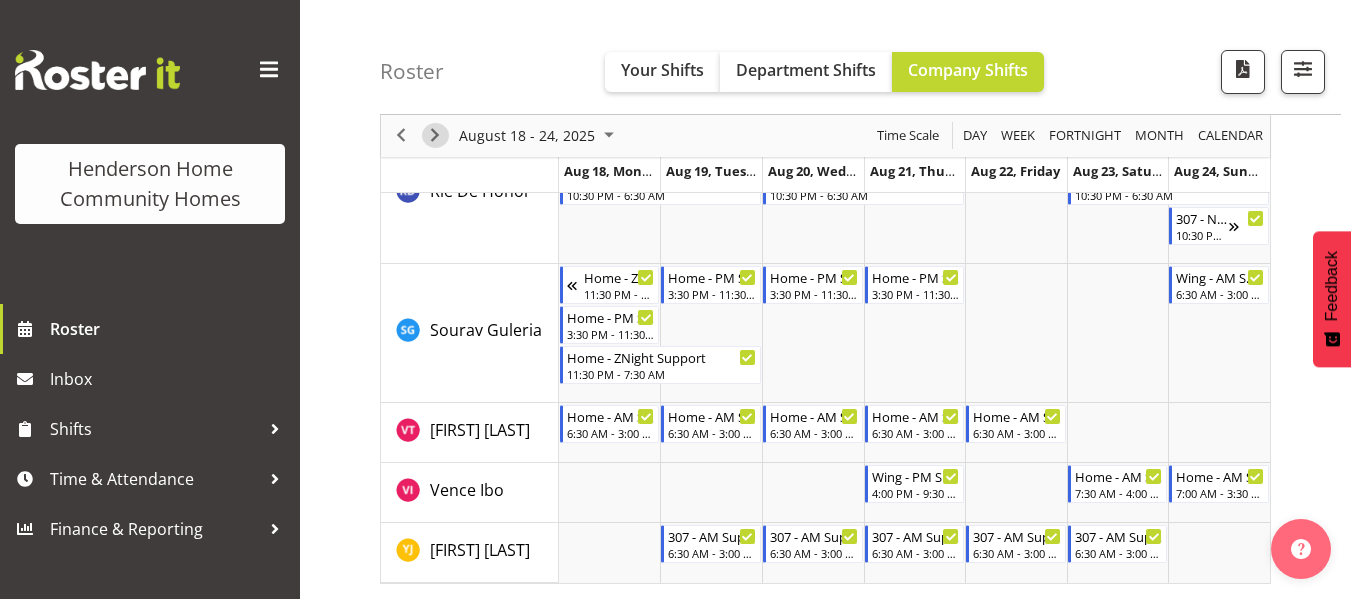 click at bounding box center (435, 136) 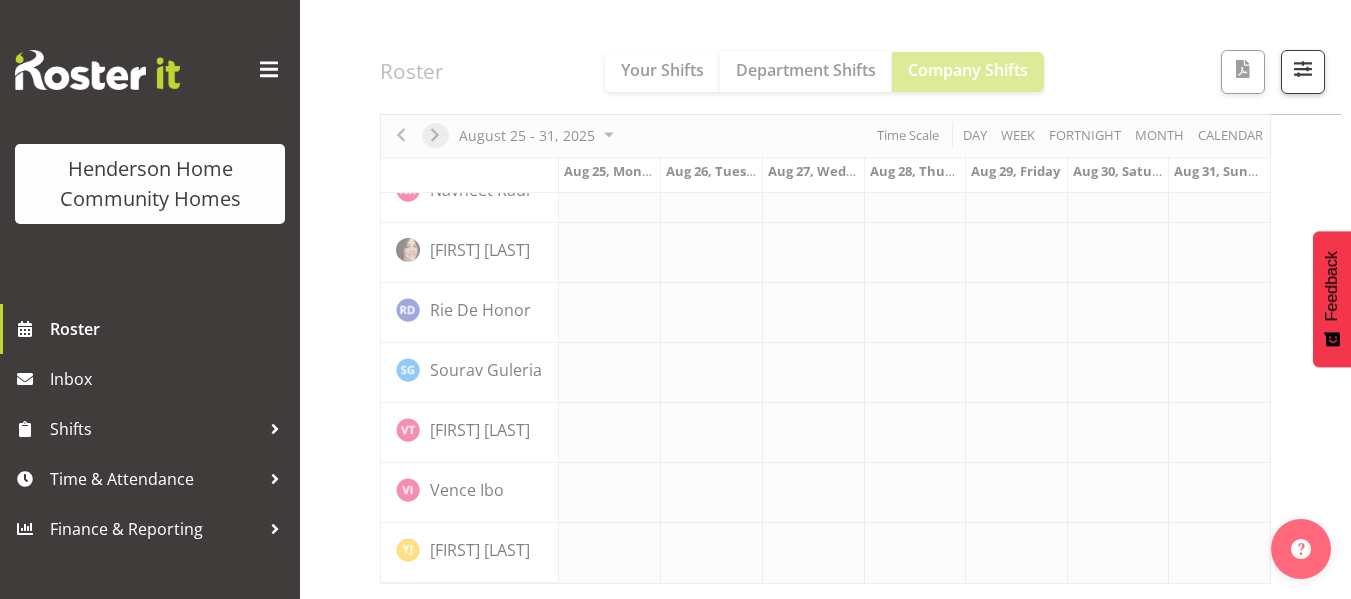 scroll, scrollTop: 1678, scrollLeft: 0, axis: vertical 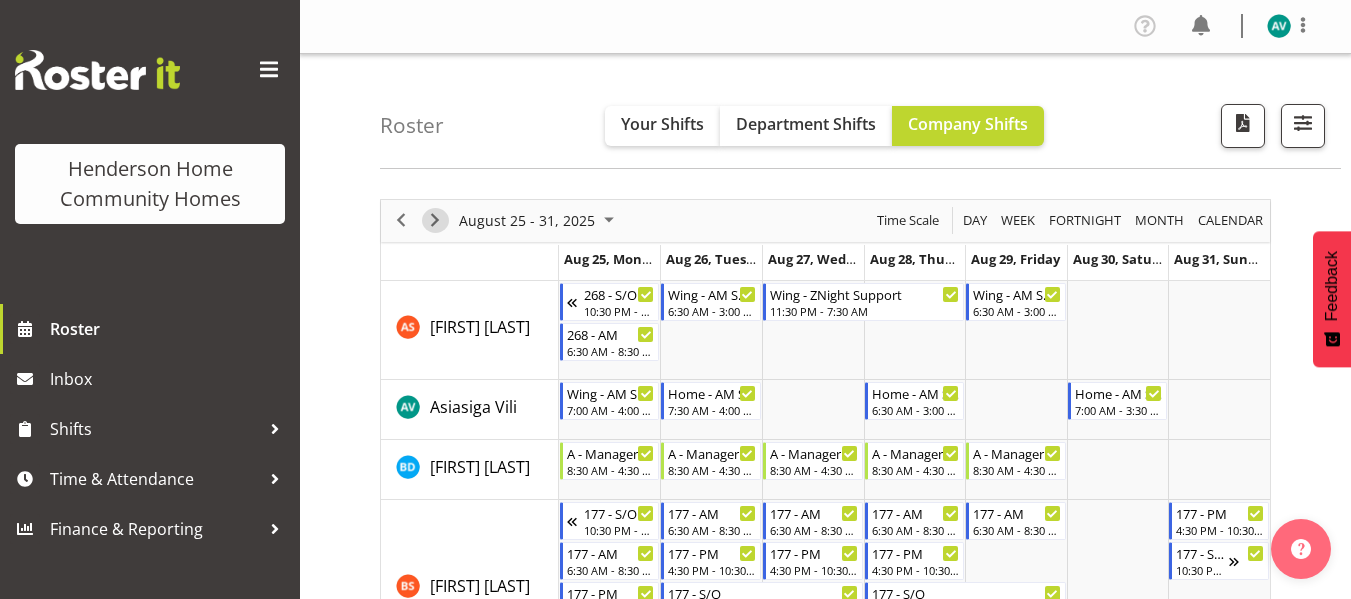 click at bounding box center [435, 220] 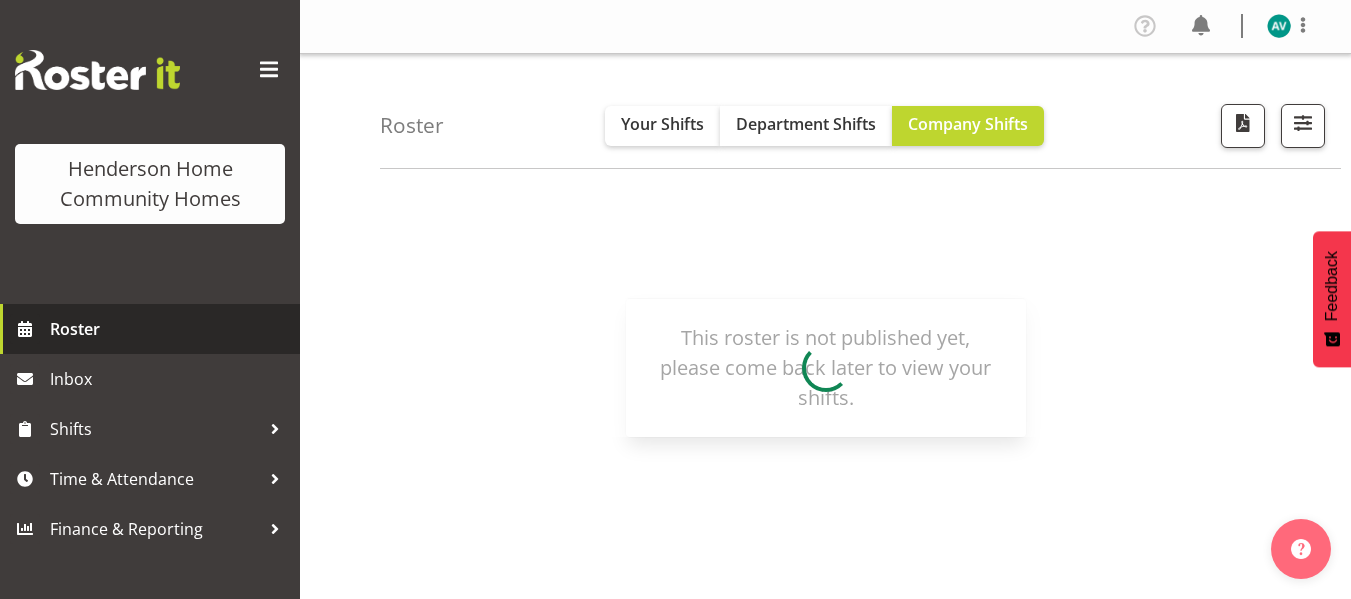 click on "Roster" at bounding box center [150, 329] 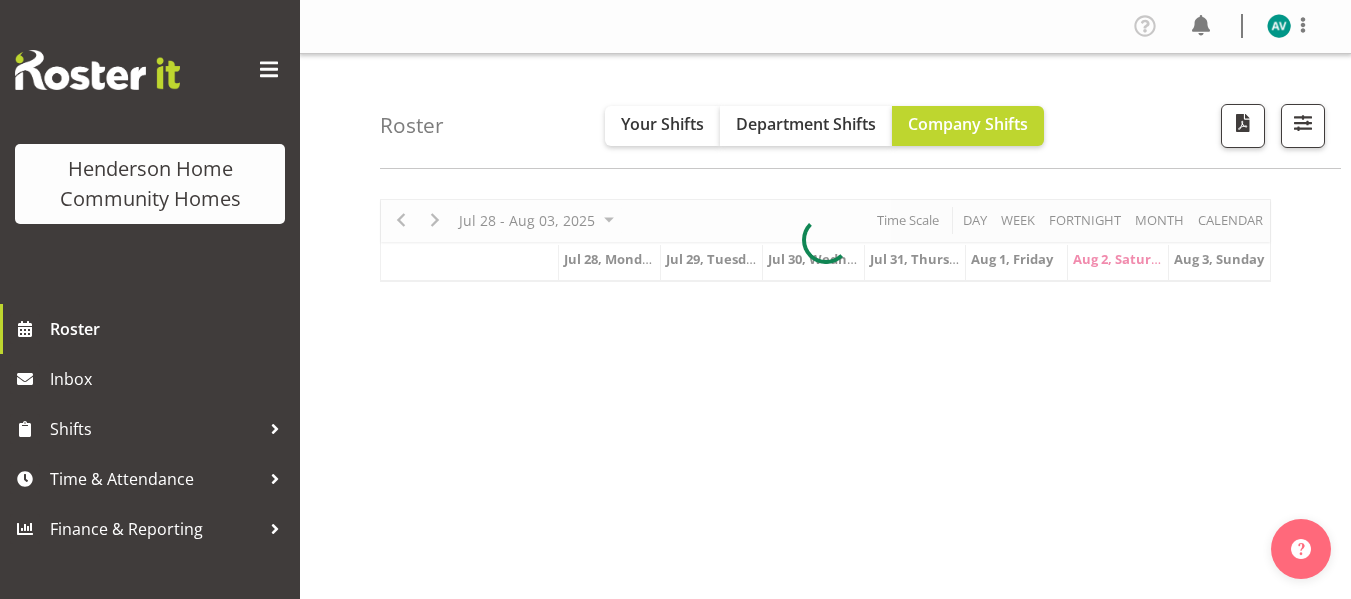 scroll, scrollTop: 0, scrollLeft: 0, axis: both 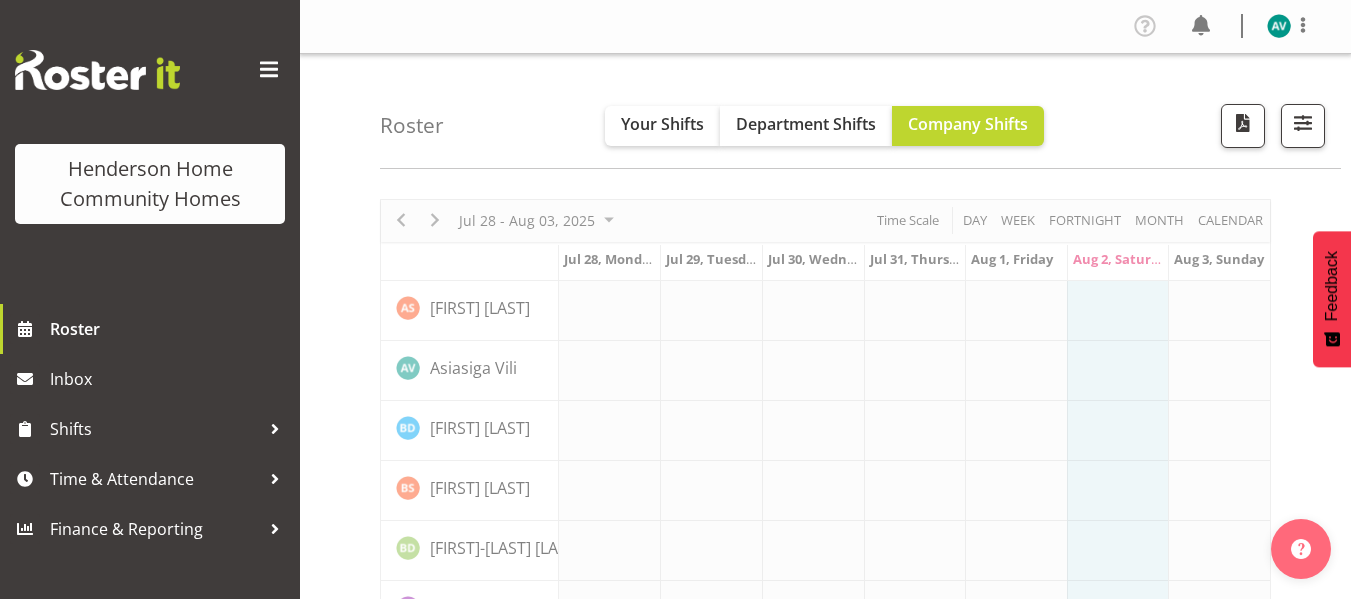click at bounding box center [825, 1230] 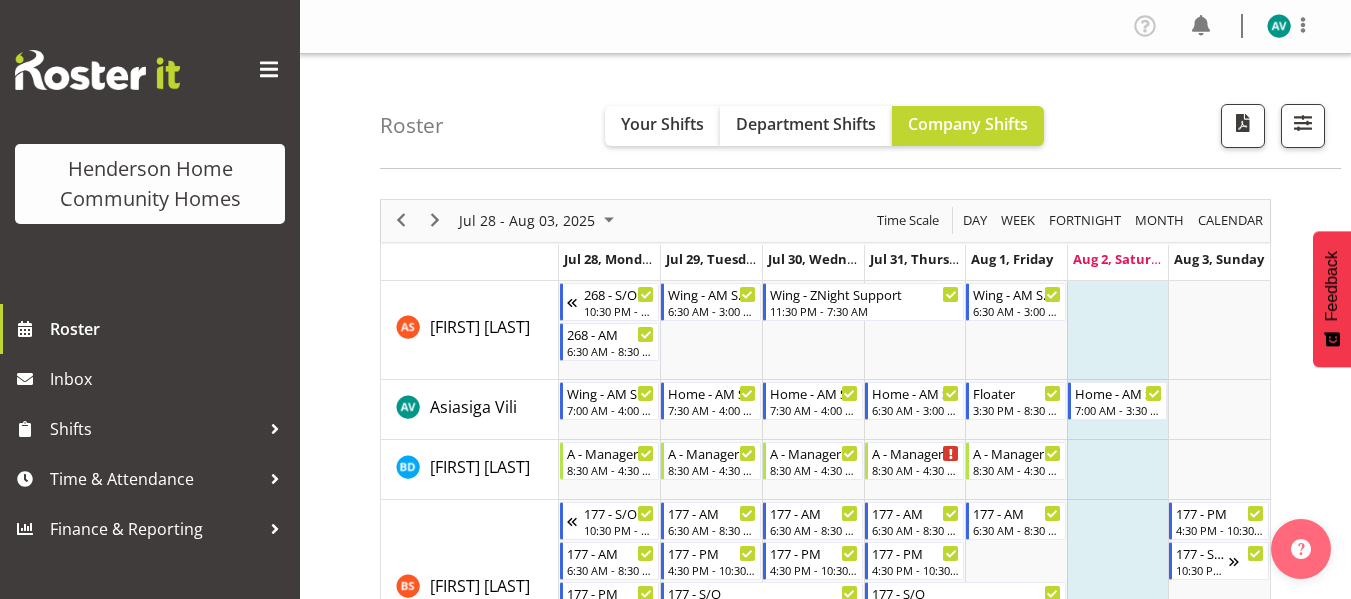click on "Jul 28 - Aug 03, 2025 Today Day Week Fortnight Month calendar Month Agenda Time Scale Jul 28, Monday Jul 29, Tuesday Jul 30, Wednesday Jul 31, Thursday Aug 1, Friday Aug 2, Saturday Aug 3, Sunday [FIRST] [LAST] [FIRST] [LAST] [FIRST] [LAST] [FIRST] [LAST] [FIRST]-[LAST] [LAST] [FIRST] ([INITIALS]) [LAST] [FIRST] [LAST] [FIRST] [LAST] [FIRST]-[LAST] [LAST] [FIRST] [LAST] [FIRST]-[LAST] [LAST] [FIRST] [LAST] [FIRST] [LAST] [FIRST] [LAST] [FIRST] [LAST] [FIRST] [LAST] [FIRST] [LAST] [FIRST] [LAST] [FIRST] [LAST] [FIRST] [LAST] [FIRST] [LAST] [FIRST] [LAST] [FIRST] [LAST] [FIRST] [LAST] [FIRST] [LAST] [FIRST] [LAST] [FIRST] [LAST] [FIRST] [LAST] [FIRST] [LAST] [FIRST] [LAST] [NUMBER] - S/O [TIME] - [TIME] [NUMBER] - AM [TIME] - [TIME] Wing - AM Support 1 [TIME] - [TIME] Wing - ZNight Support [TIME] - [TIME] Wing - AM Support 1 [TIME] - [TIME] Wing - AM Support 2 [TIME] - [TIME] Home - AM Support 3 [TIME] - [TIME] Home - AM Support 3 [TIME] - [TIME] Home - AM Support 2 [TIME] - [TIME] Floater A - Manager" at bounding box center (825, 1863) 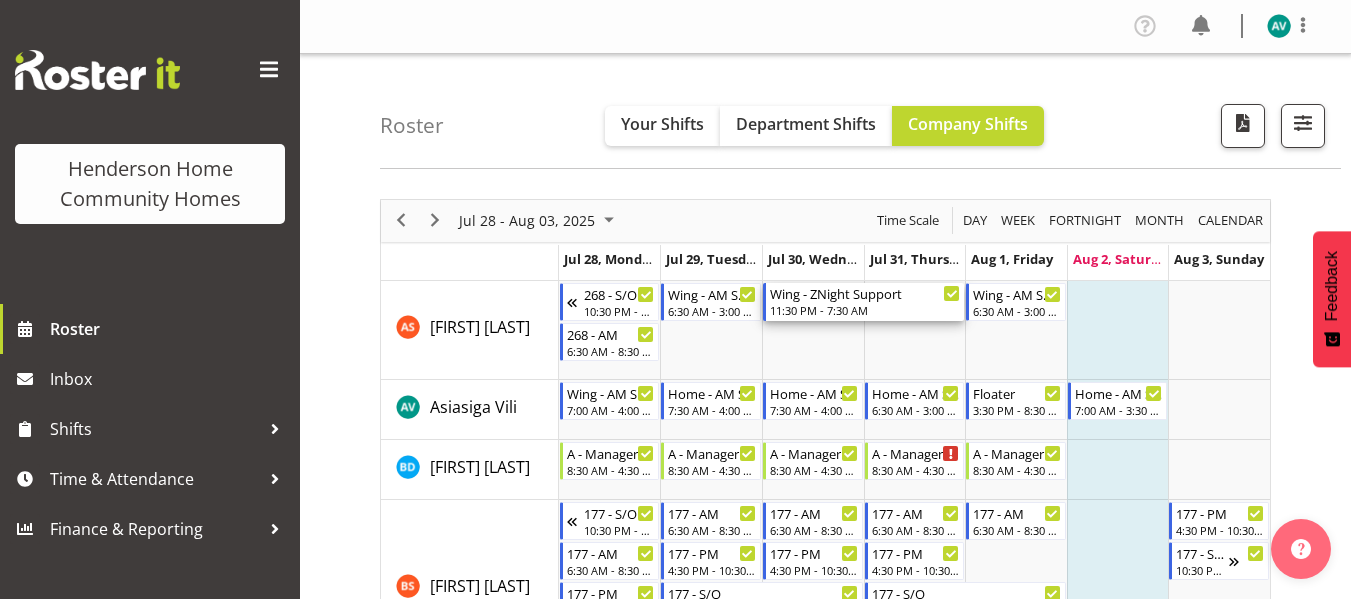 click on "Wing - ZNight Support" at bounding box center [865, 293] 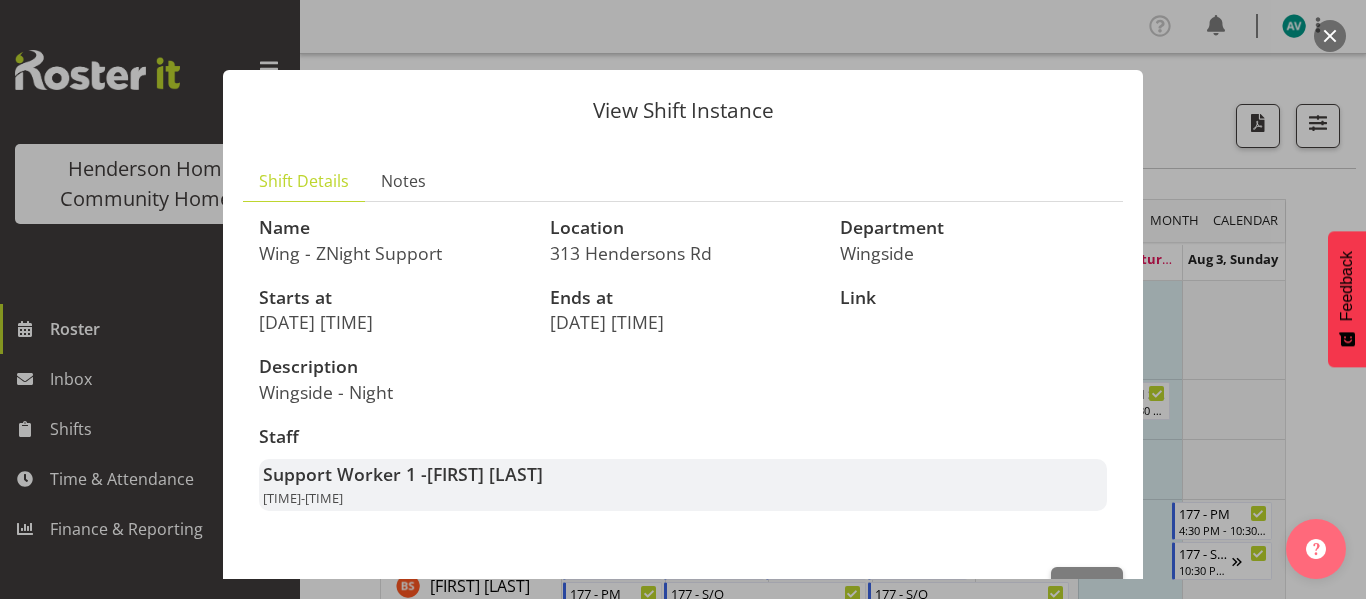 click at bounding box center (683, 299) 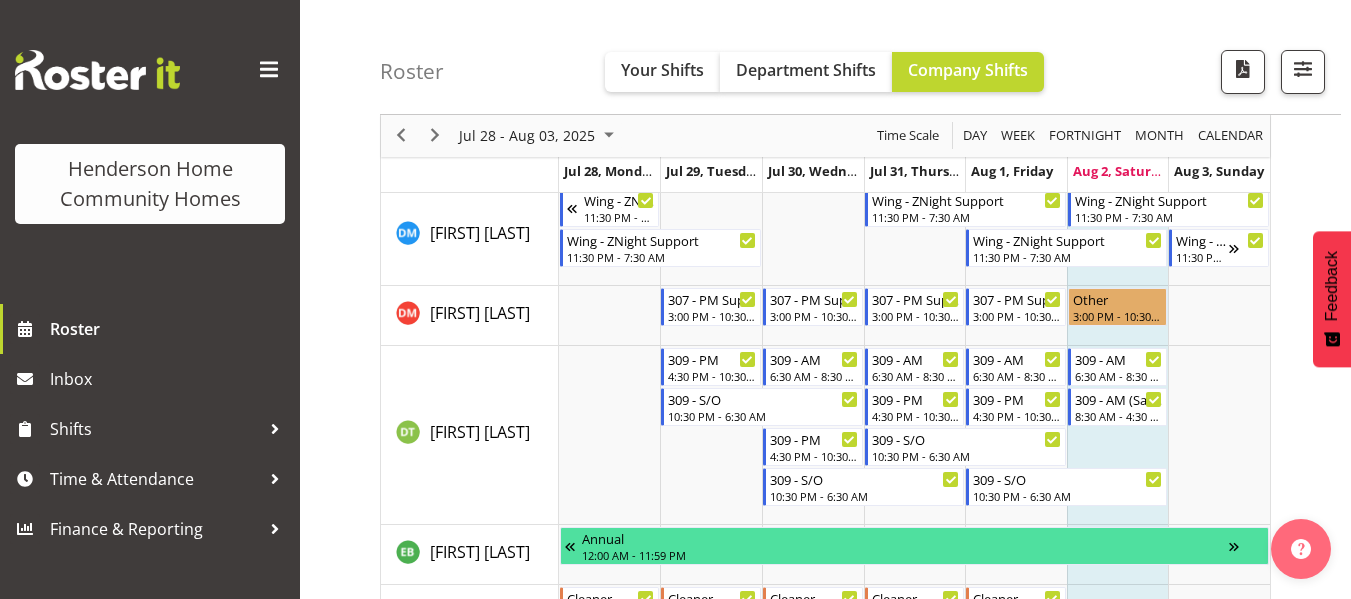 scroll, scrollTop: 891, scrollLeft: 0, axis: vertical 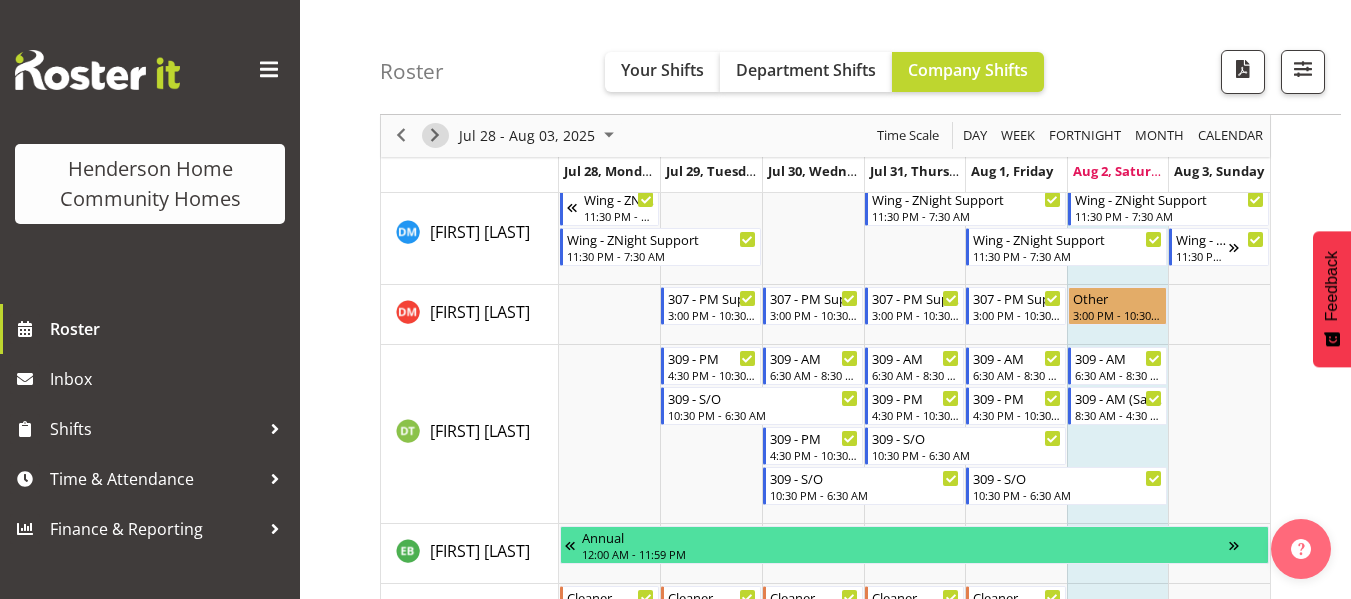 click at bounding box center [435, 136] 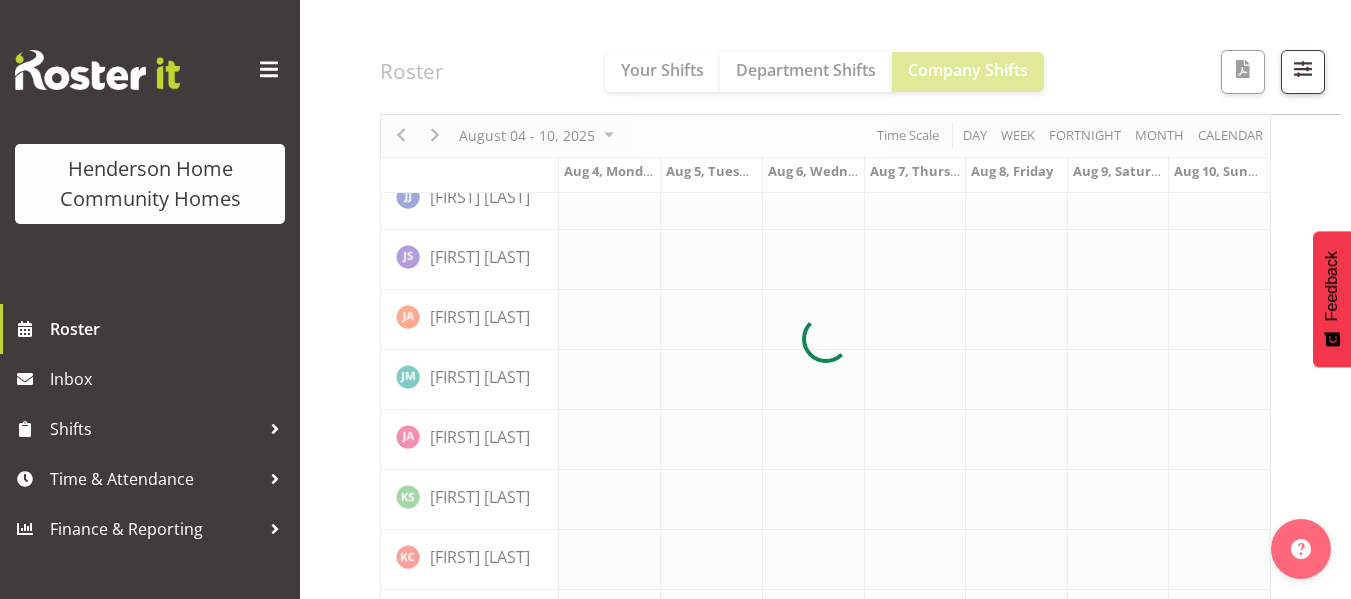 scroll, scrollTop: 0, scrollLeft: 0, axis: both 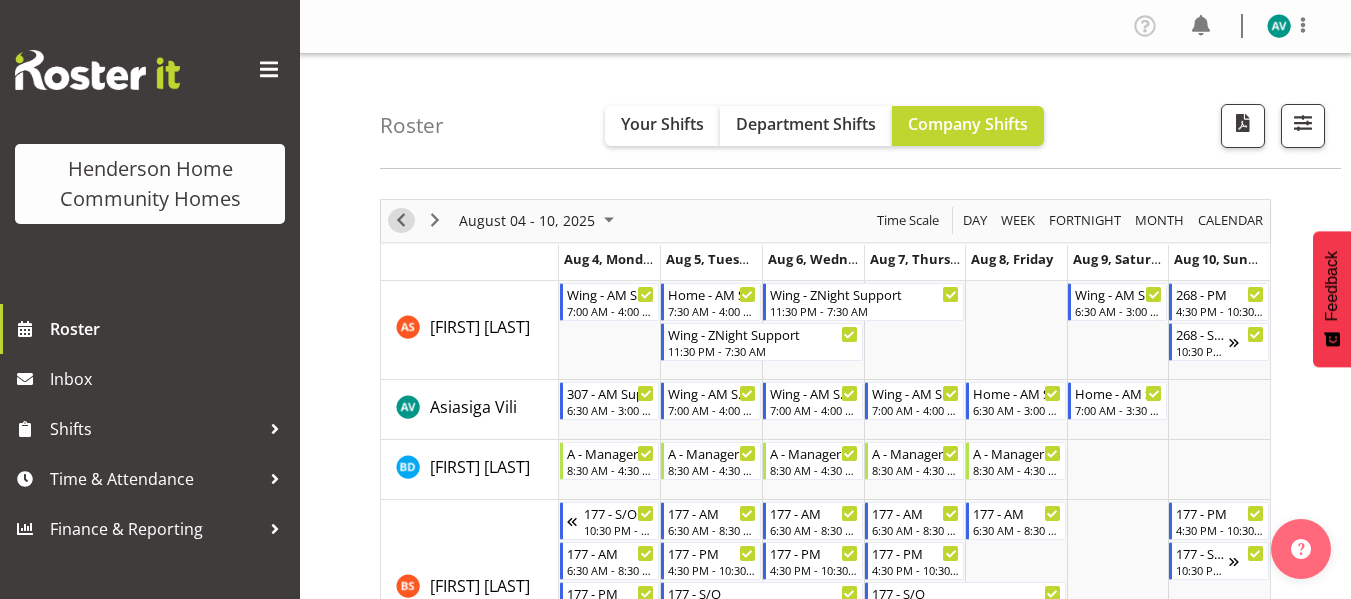 click at bounding box center [401, 220] 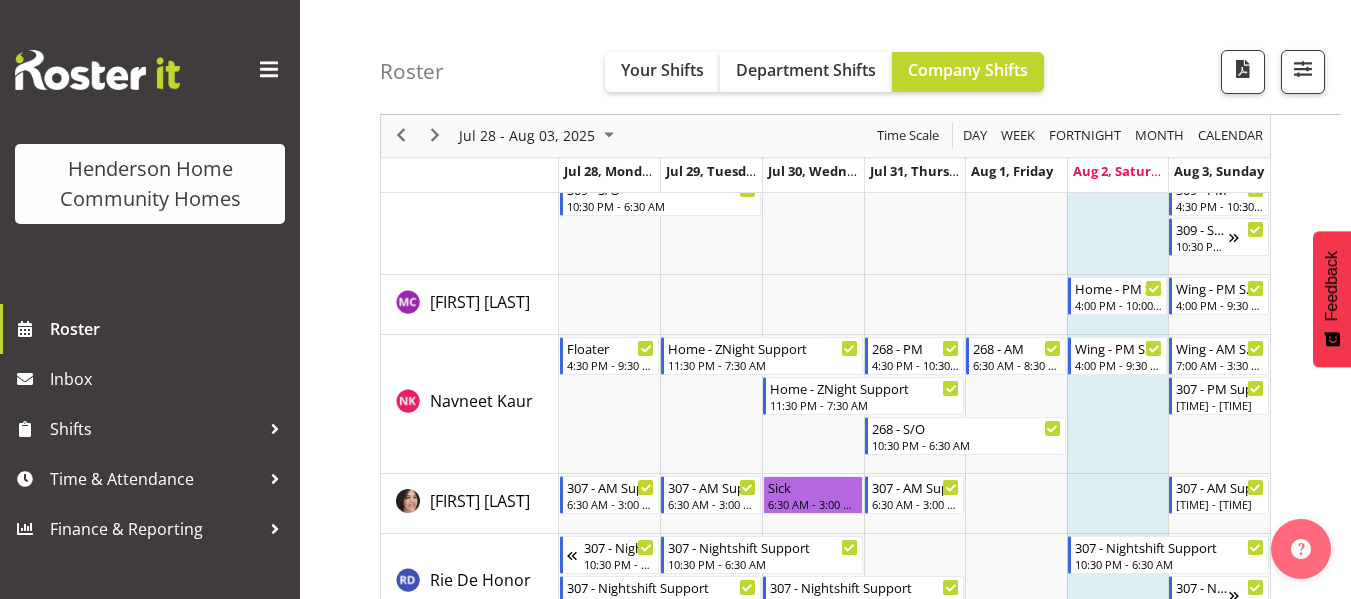 scroll, scrollTop: 2655, scrollLeft: 0, axis: vertical 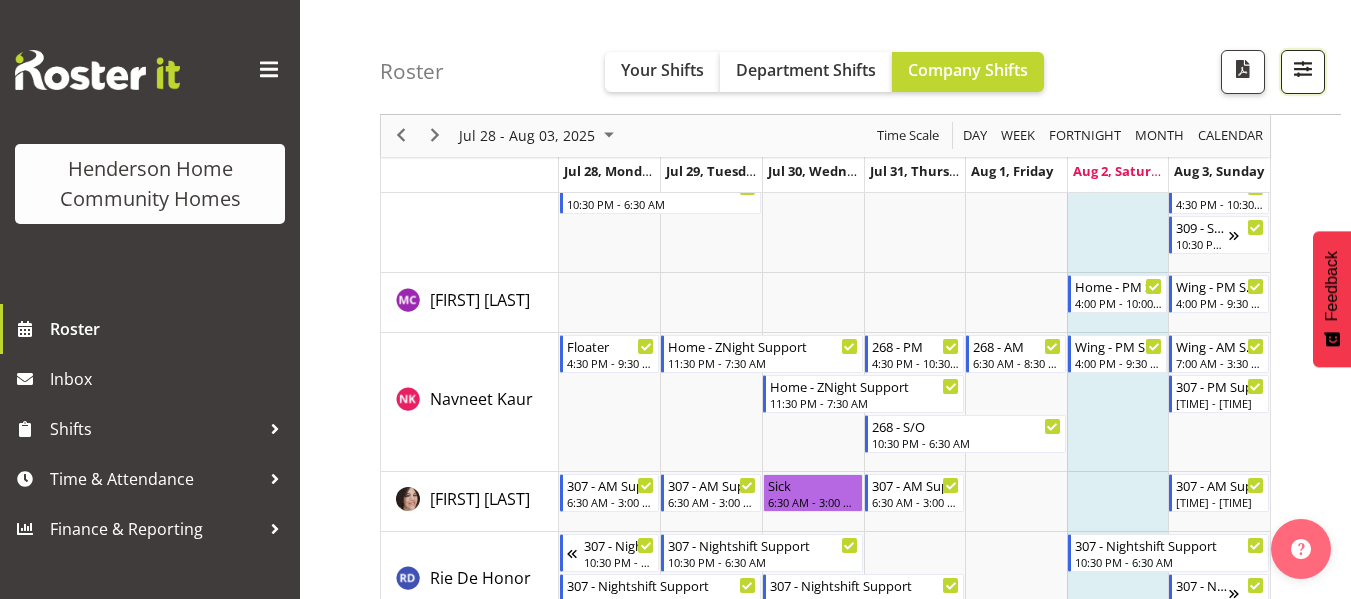 click at bounding box center [1303, 69] 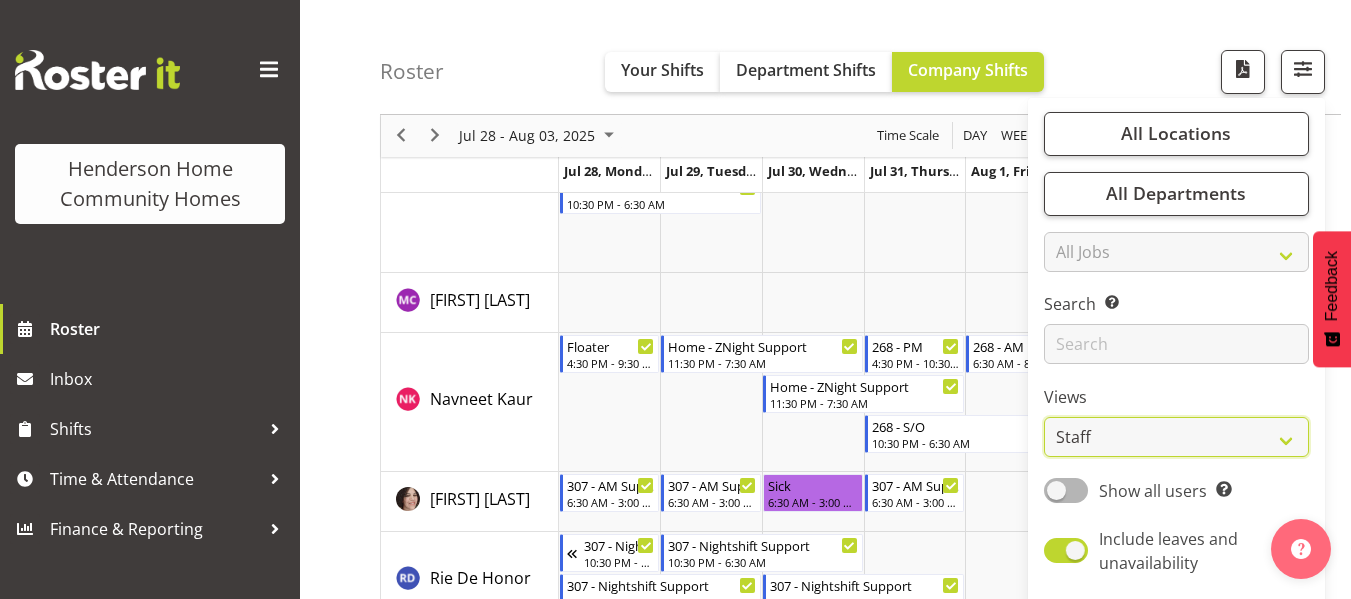 drag, startPoint x: 1123, startPoint y: 444, endPoint x: 1098, endPoint y: 322, distance: 124.53513 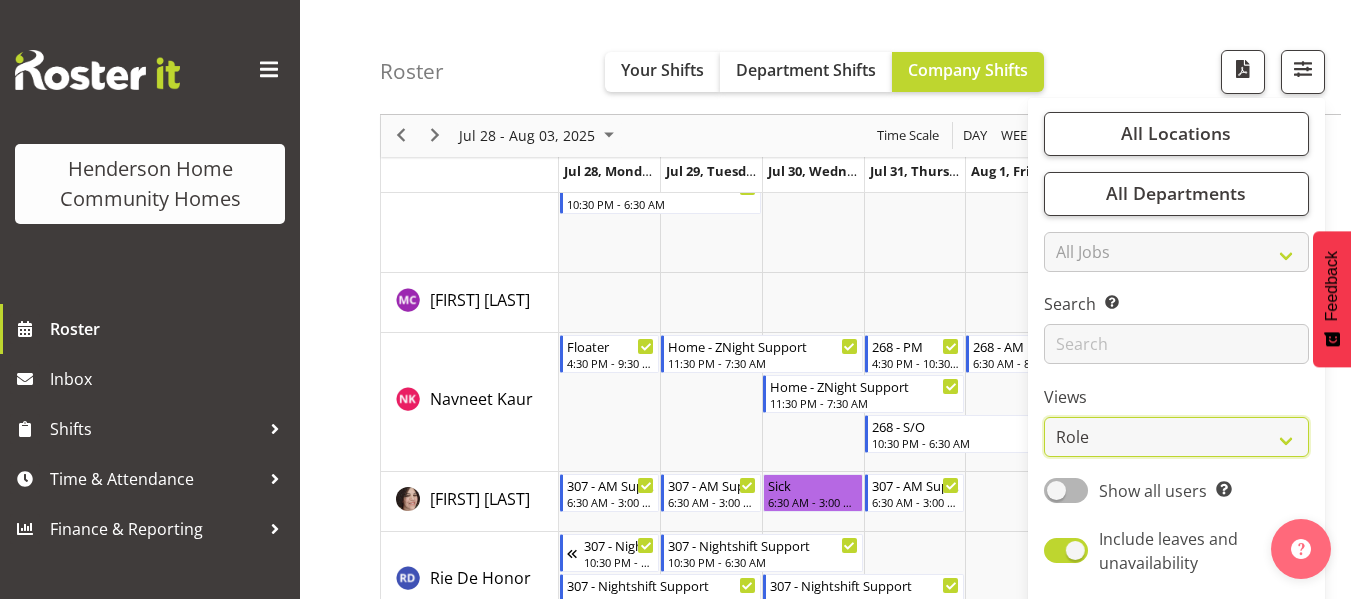click on "Staff
Role
Shift - Horizontal
Shift - Vertical
Staff - Location" at bounding box center (1176, 438) 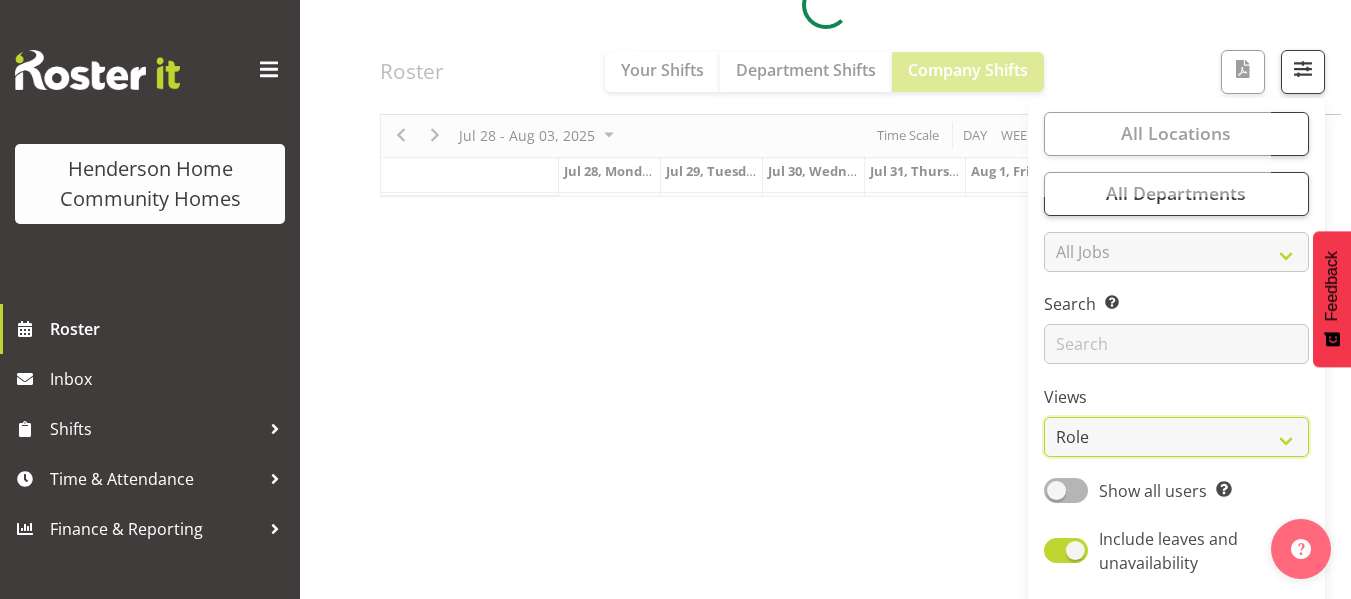 scroll, scrollTop: 385, scrollLeft: 0, axis: vertical 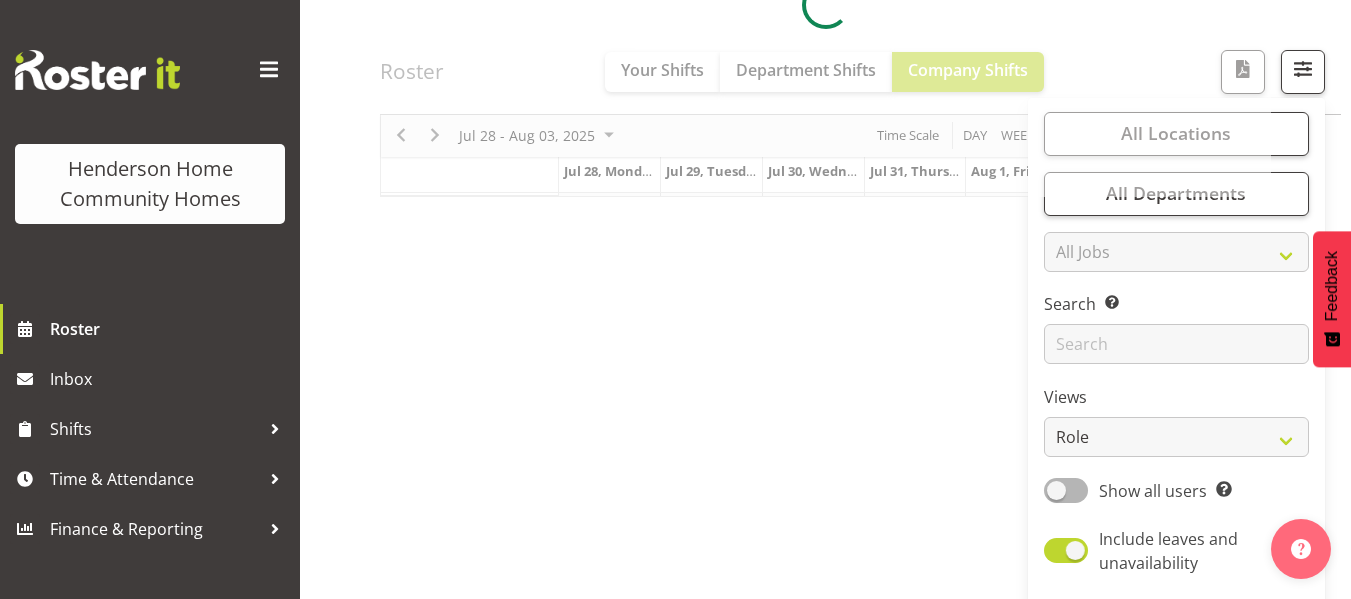 click at bounding box center (825, 5) 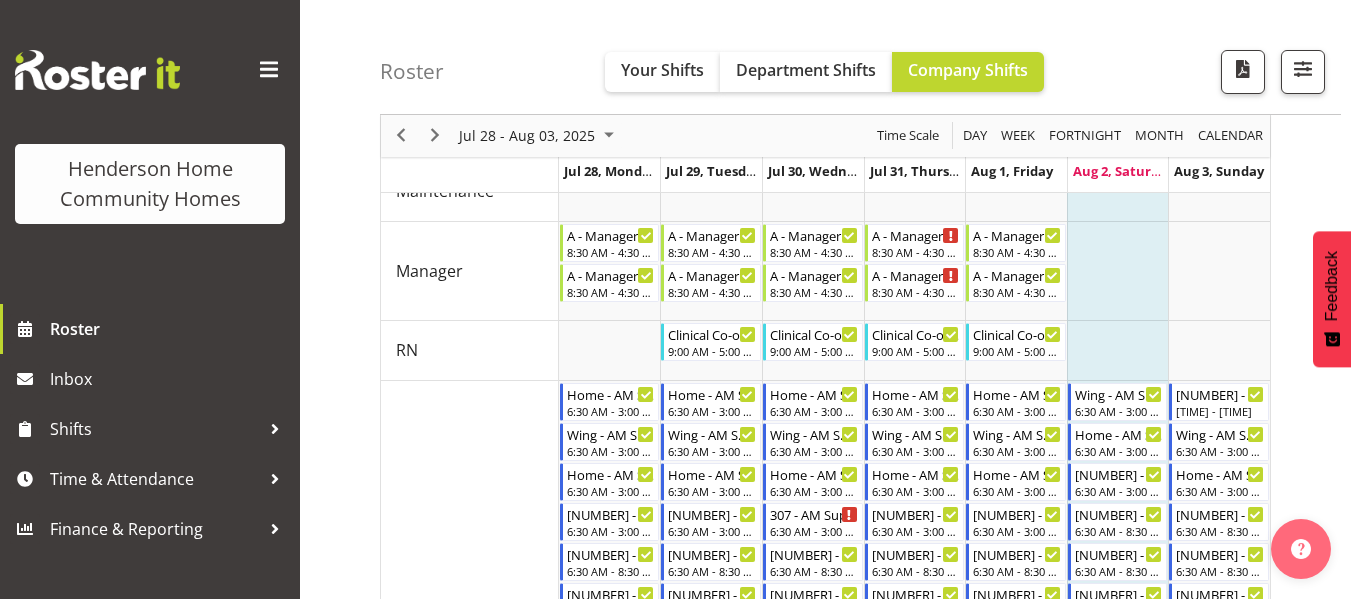 scroll, scrollTop: 0, scrollLeft: 0, axis: both 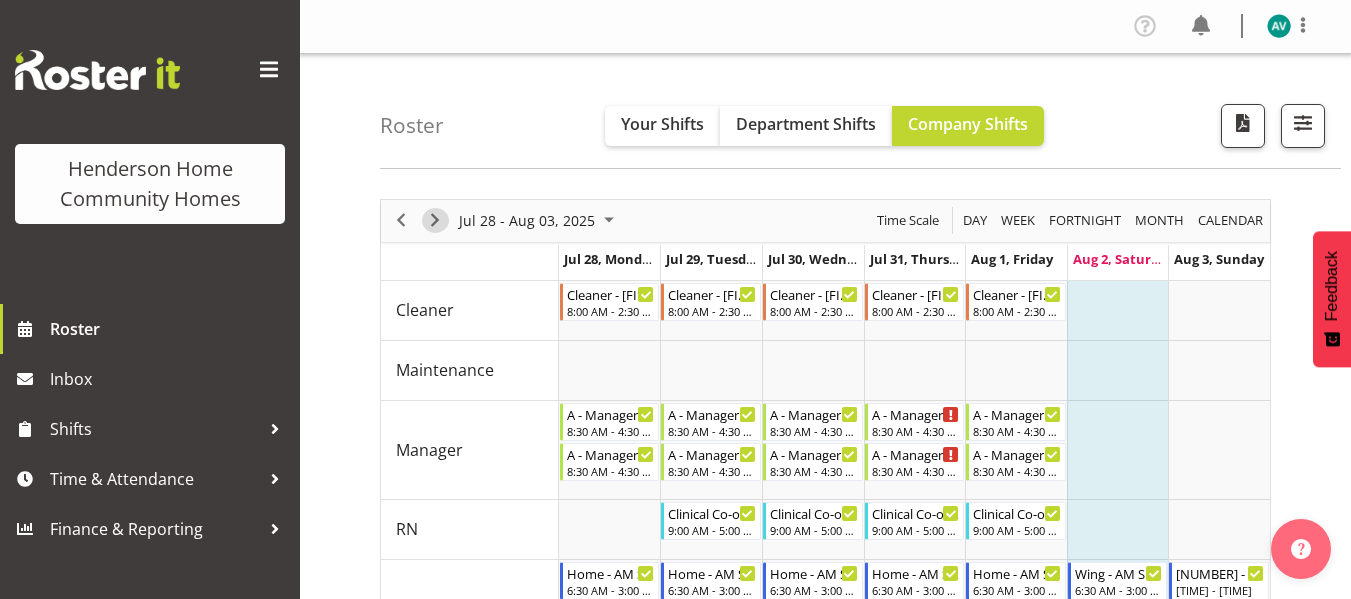 click at bounding box center (435, 220) 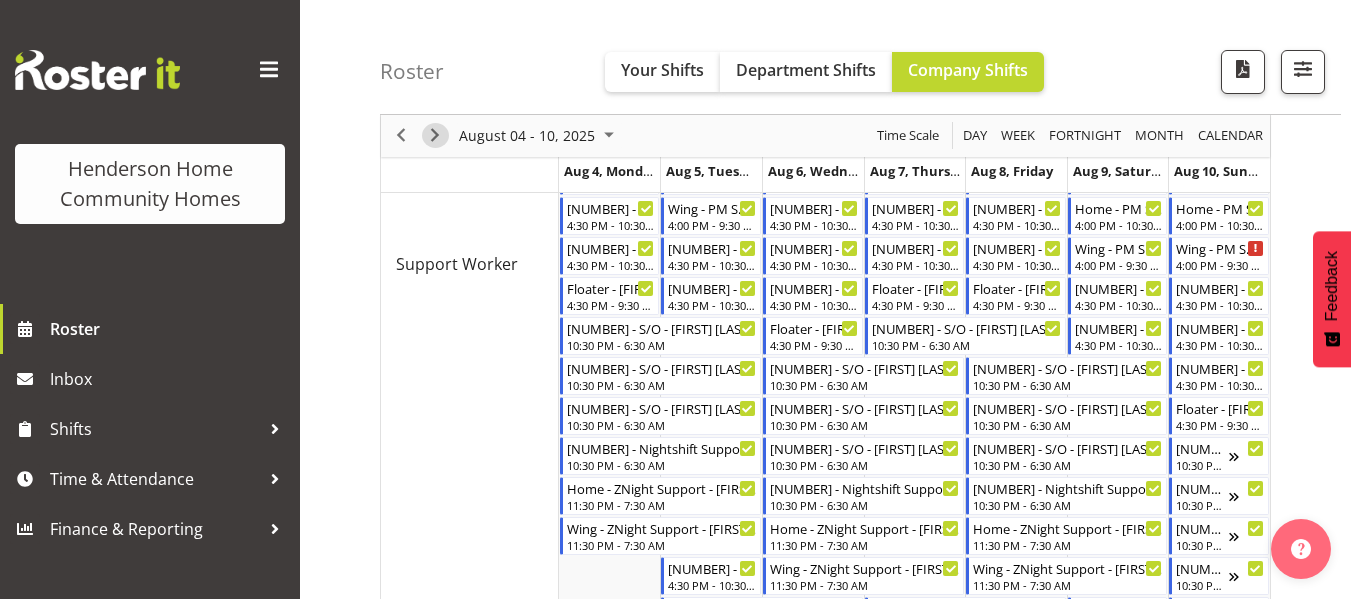 scroll, scrollTop: 966, scrollLeft: 0, axis: vertical 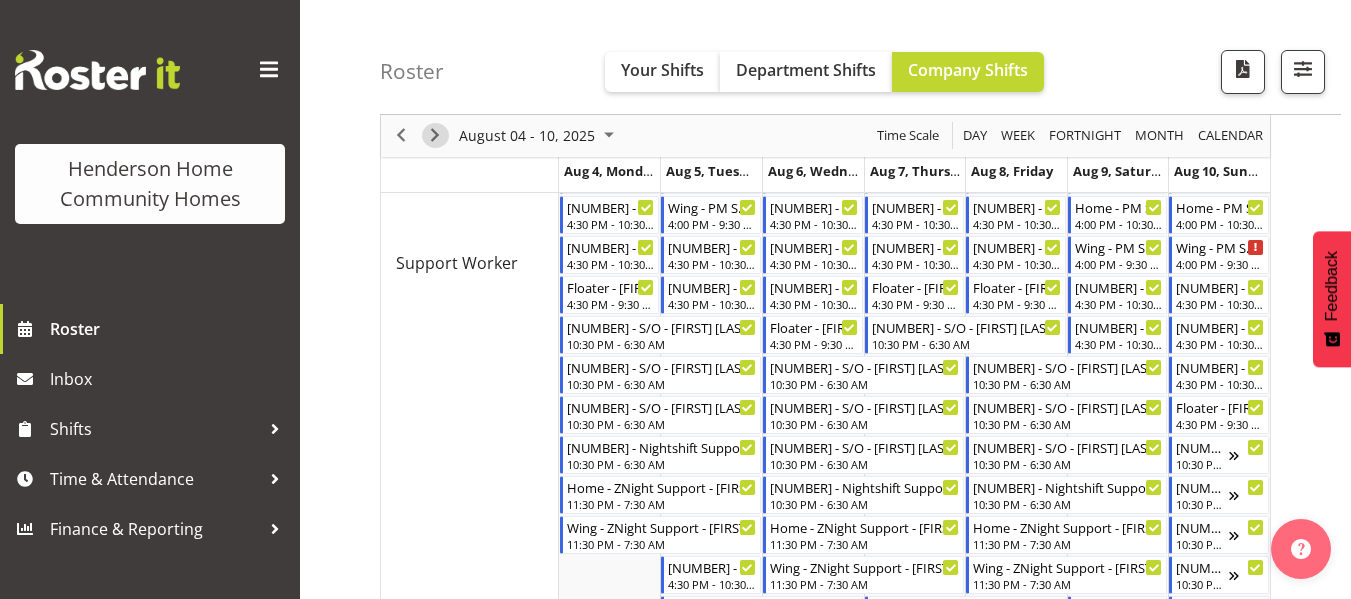 click at bounding box center [435, 136] 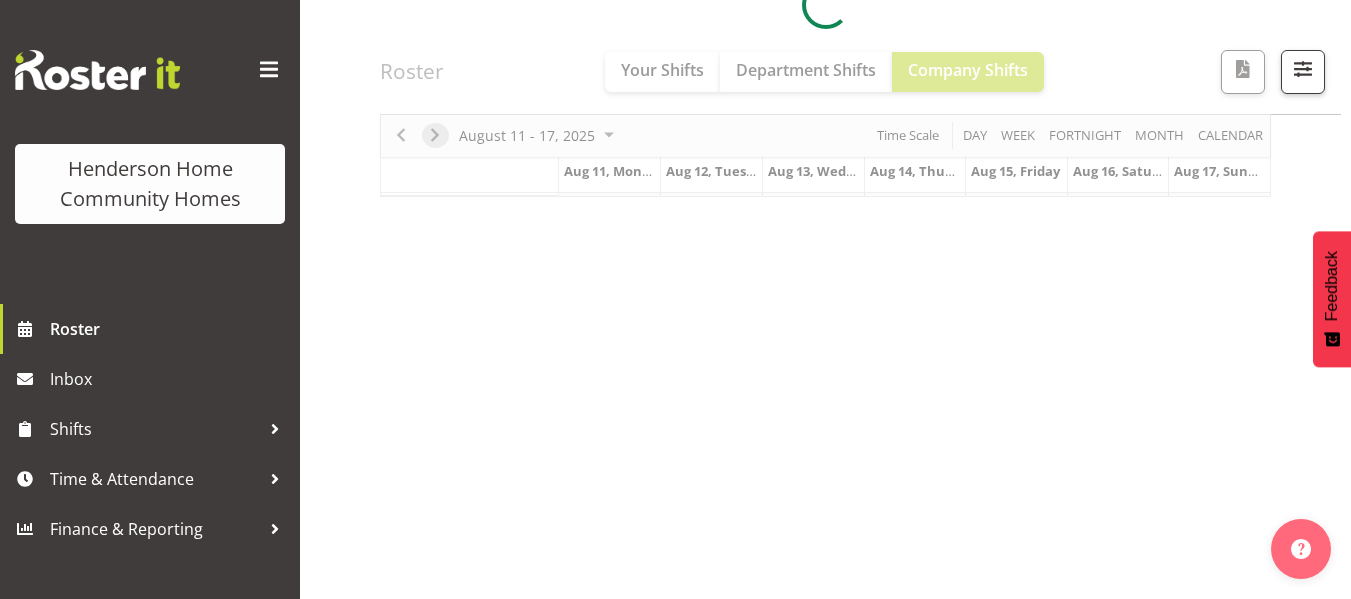 scroll, scrollTop: 385, scrollLeft: 0, axis: vertical 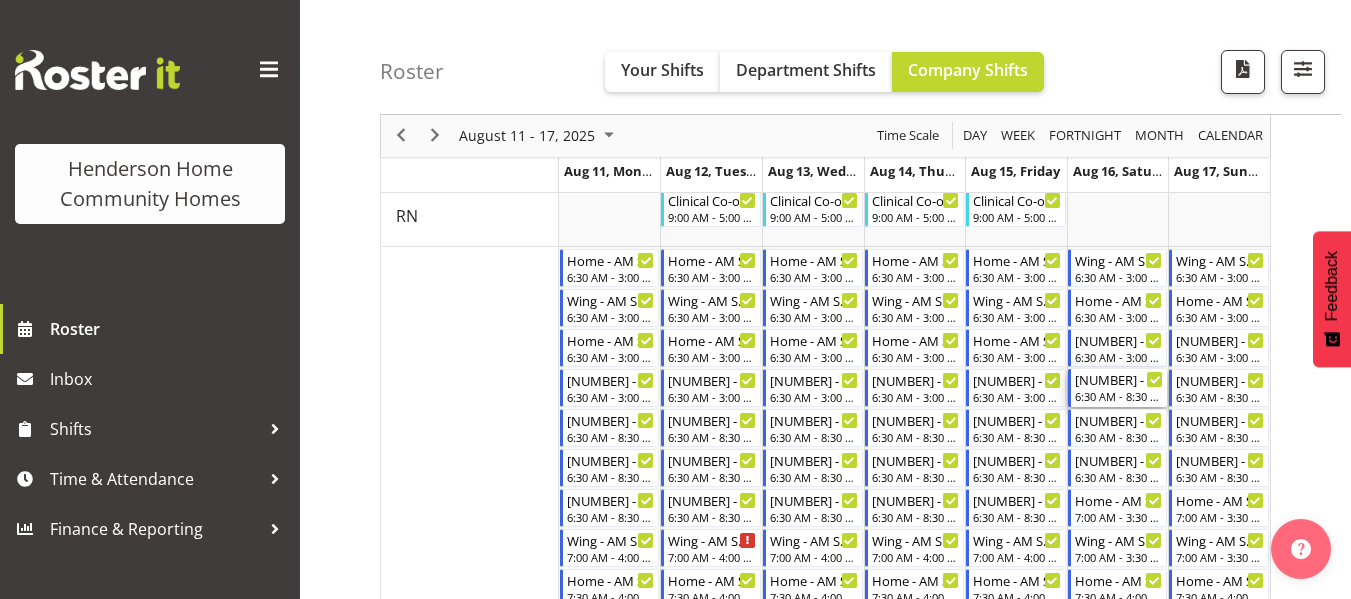 click on "6:30 AM - 8:30 AM" at bounding box center [1119, 396] 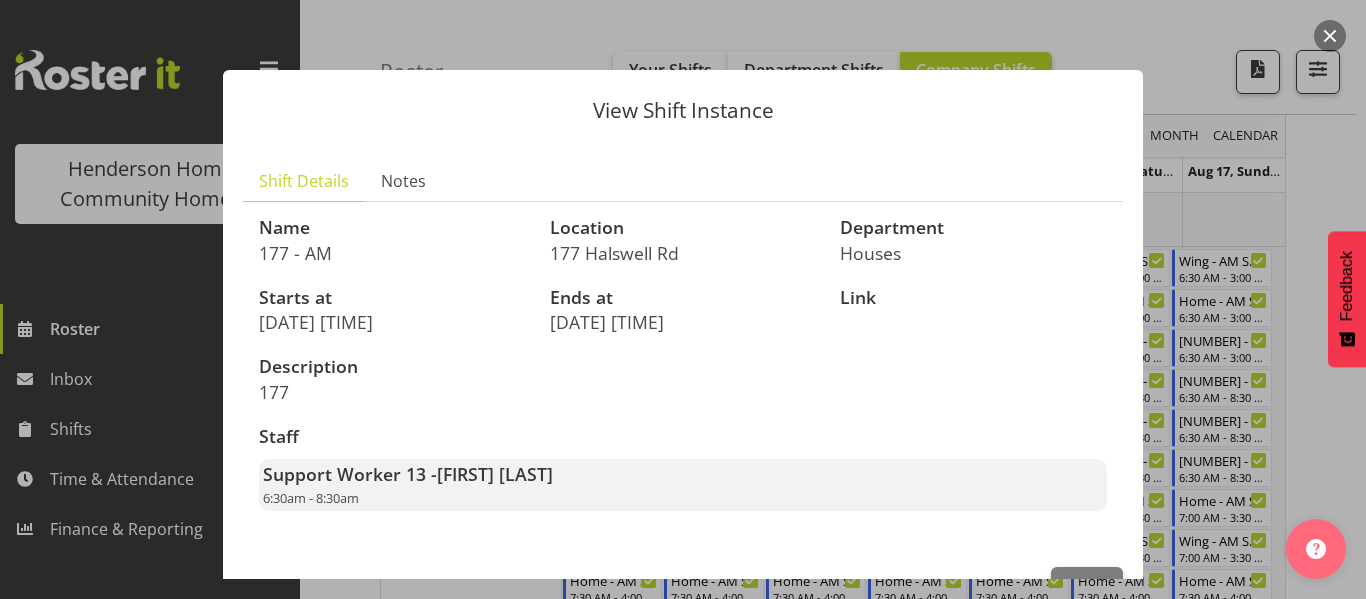 click at bounding box center (683, 299) 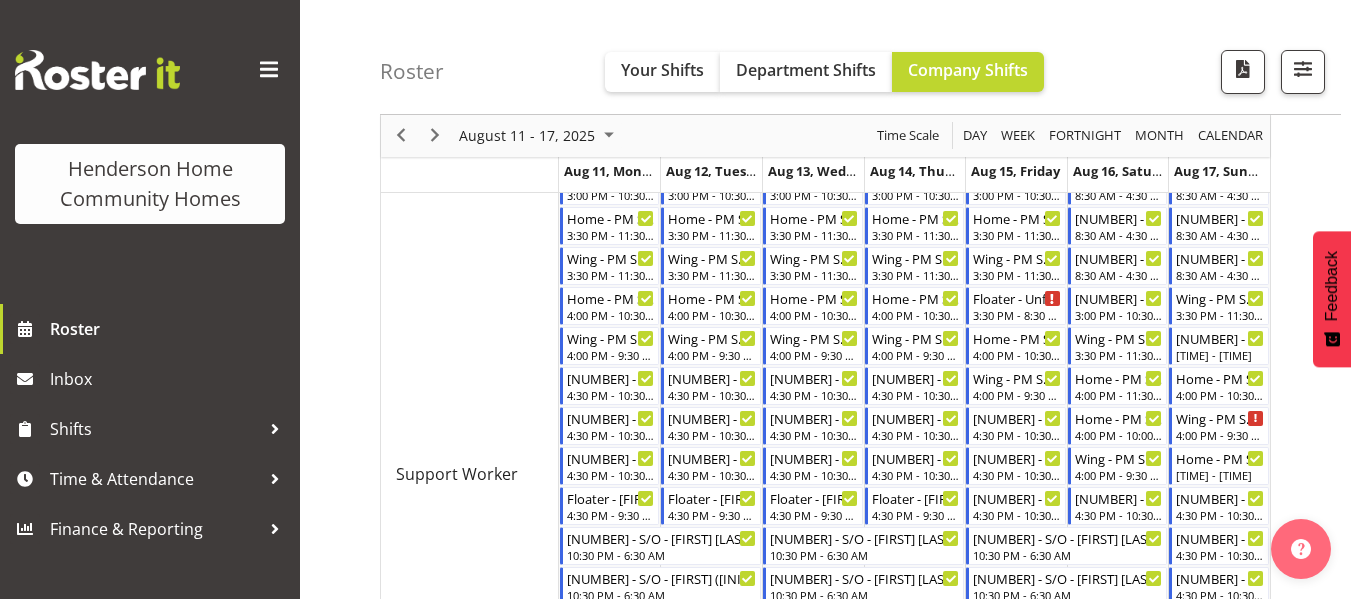 scroll, scrollTop: 754, scrollLeft: 0, axis: vertical 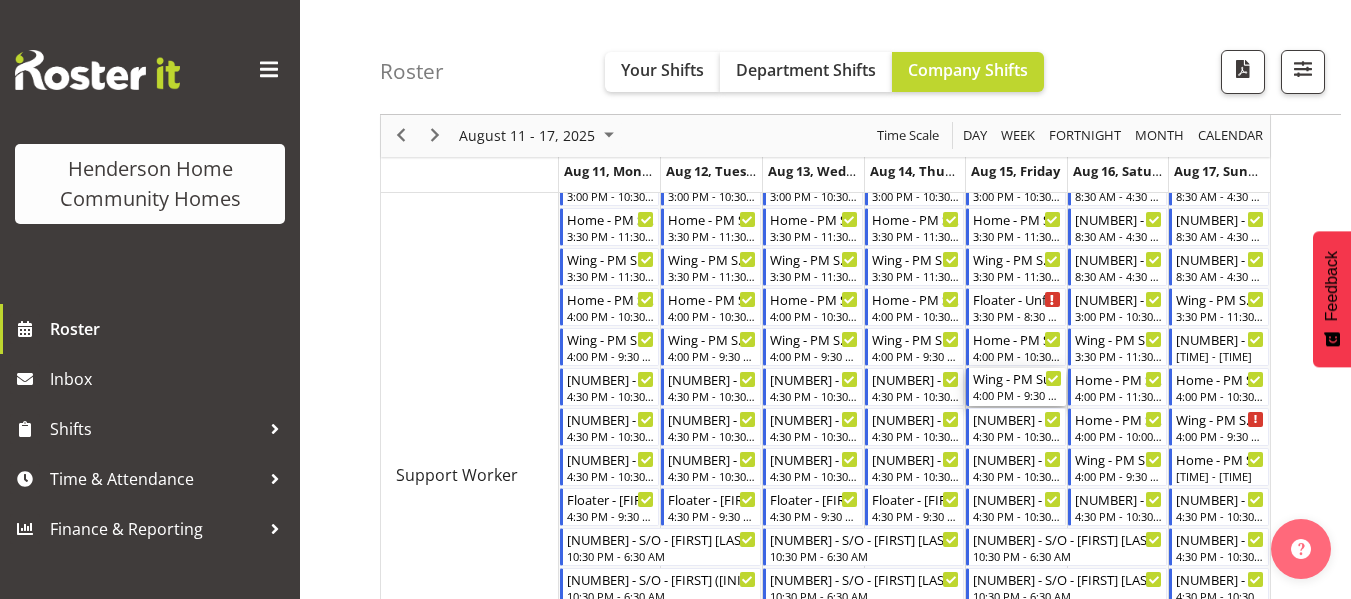 click on "4:00 PM - 9:30 PM" at bounding box center [1017, 395] 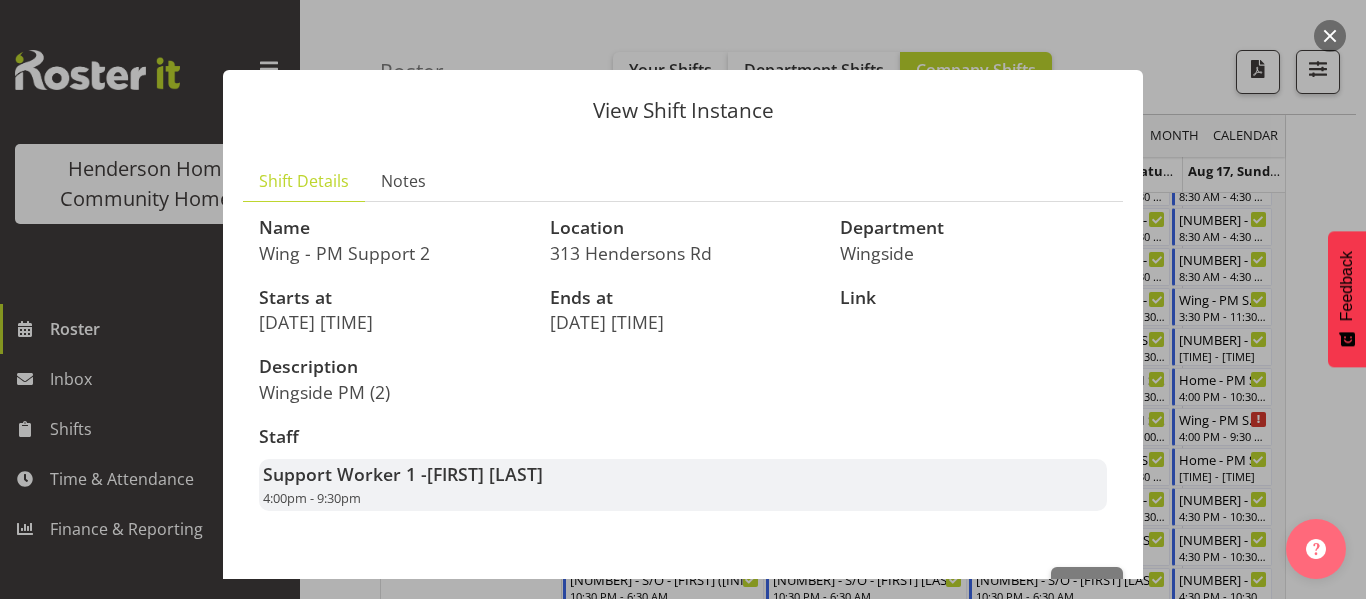 click at bounding box center [683, 299] 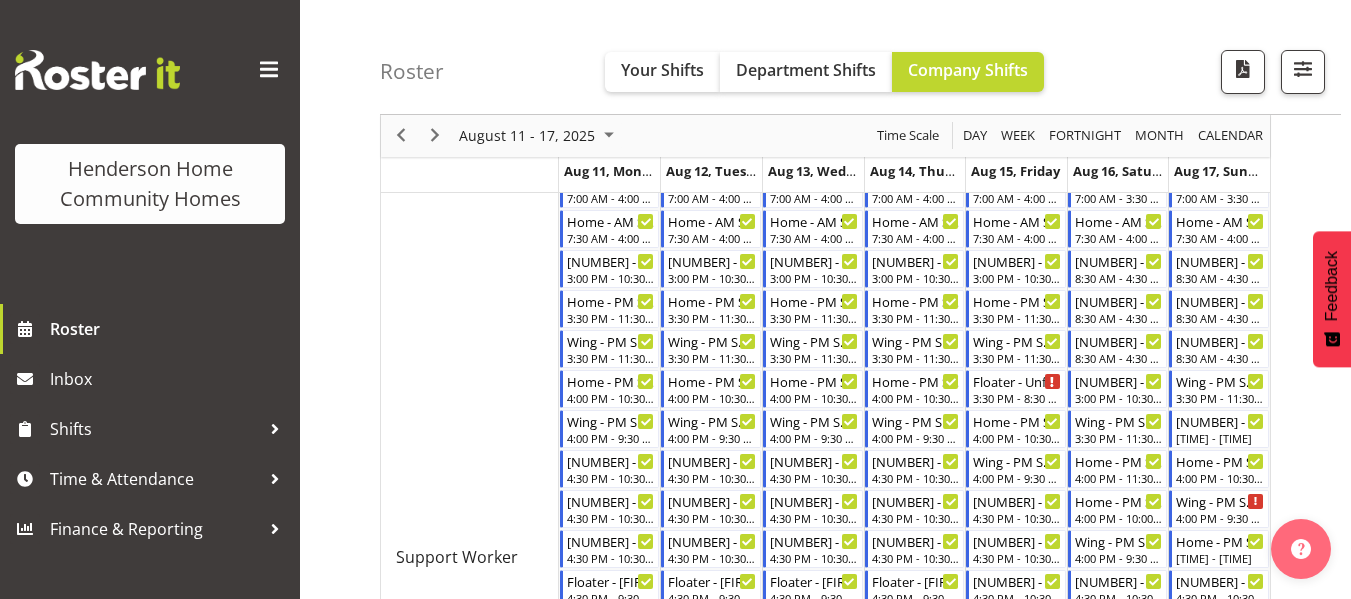 scroll, scrollTop: 671, scrollLeft: 0, axis: vertical 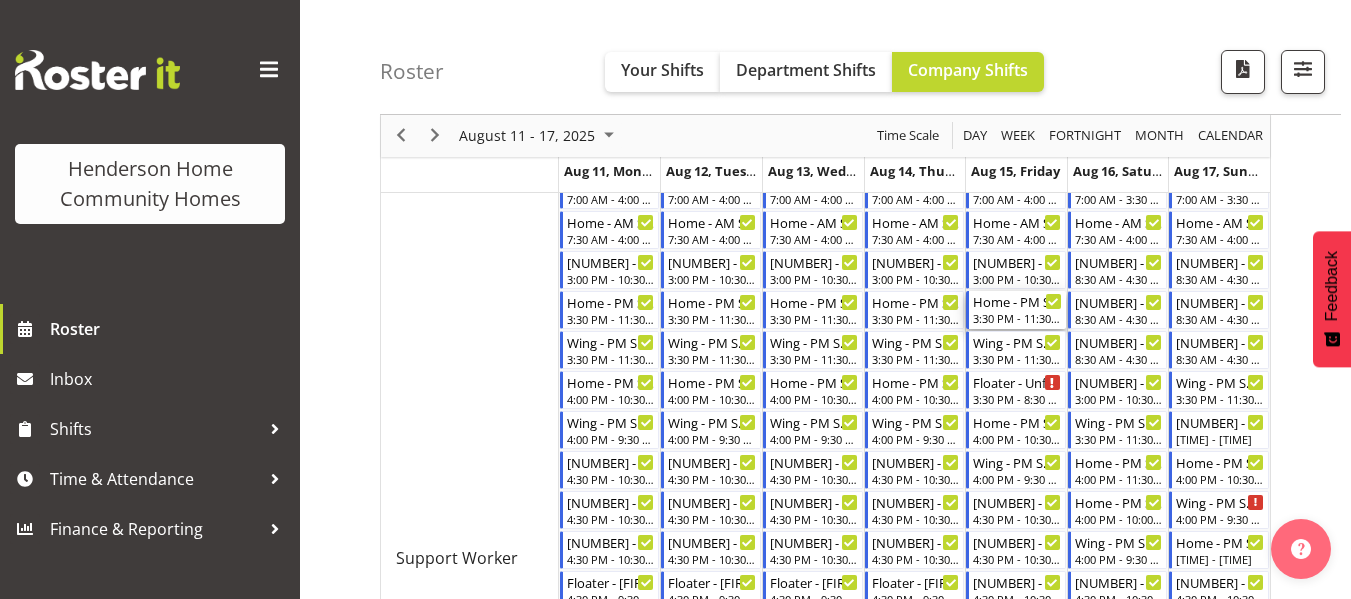 click on "3:30 PM - 11:30 PM" at bounding box center (1017, 318) 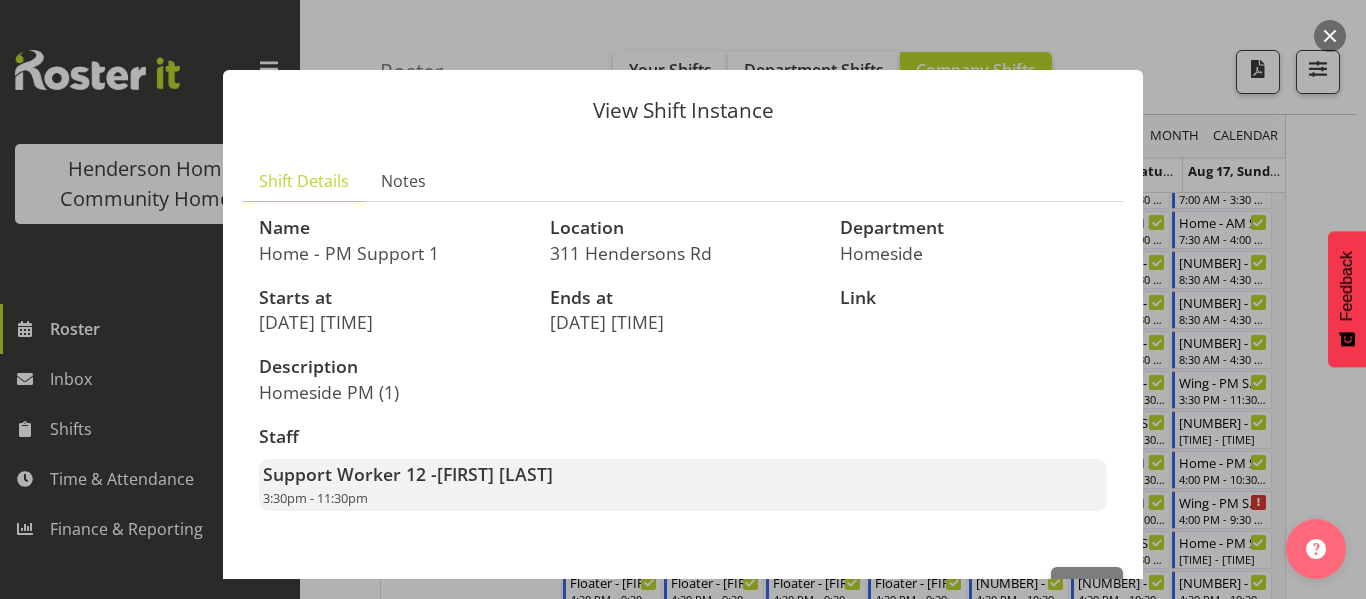 click at bounding box center [683, 299] 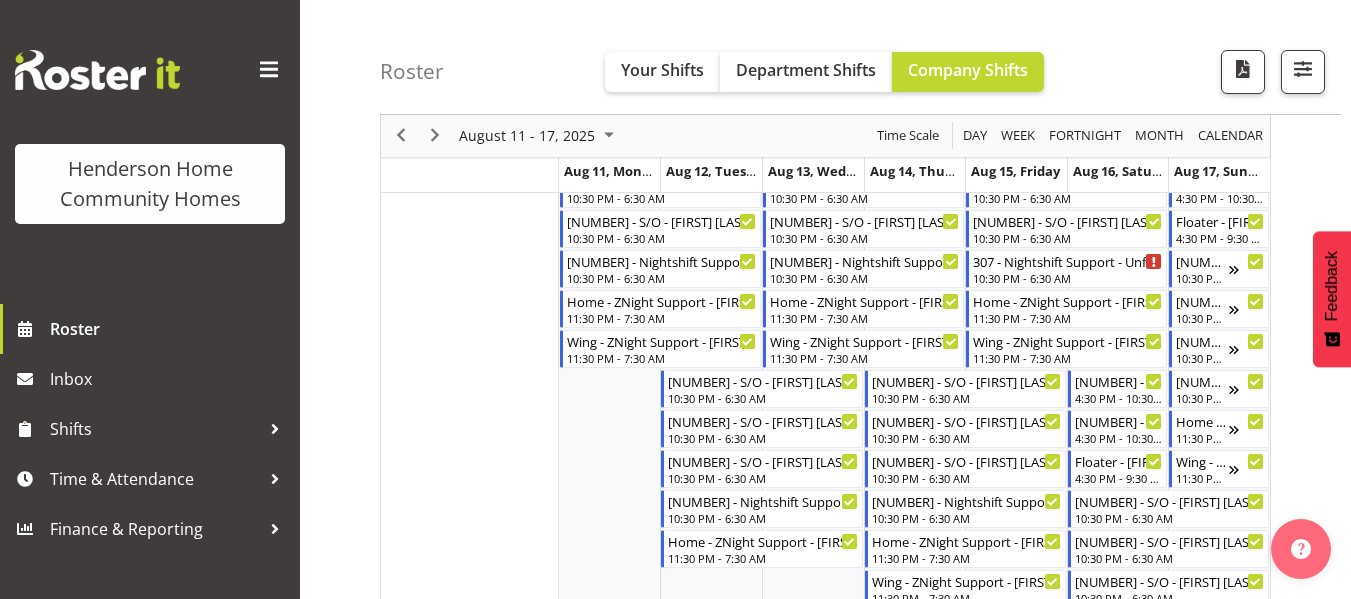 scroll, scrollTop: 1153, scrollLeft: 0, axis: vertical 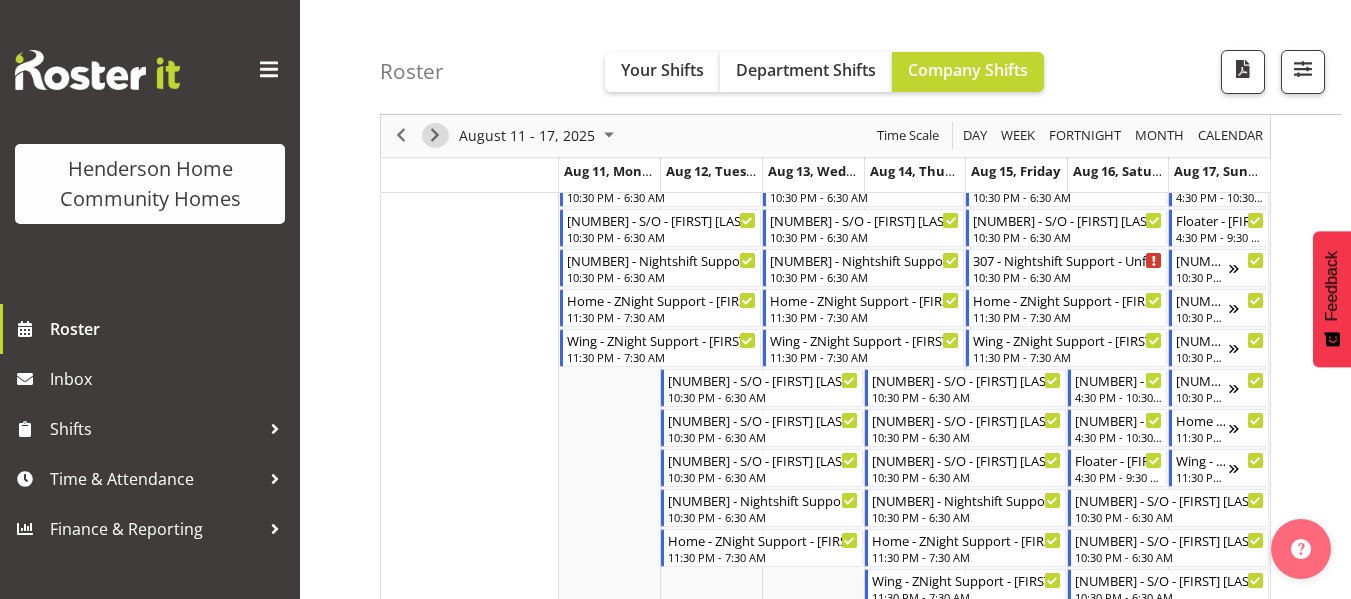 click at bounding box center (435, 136) 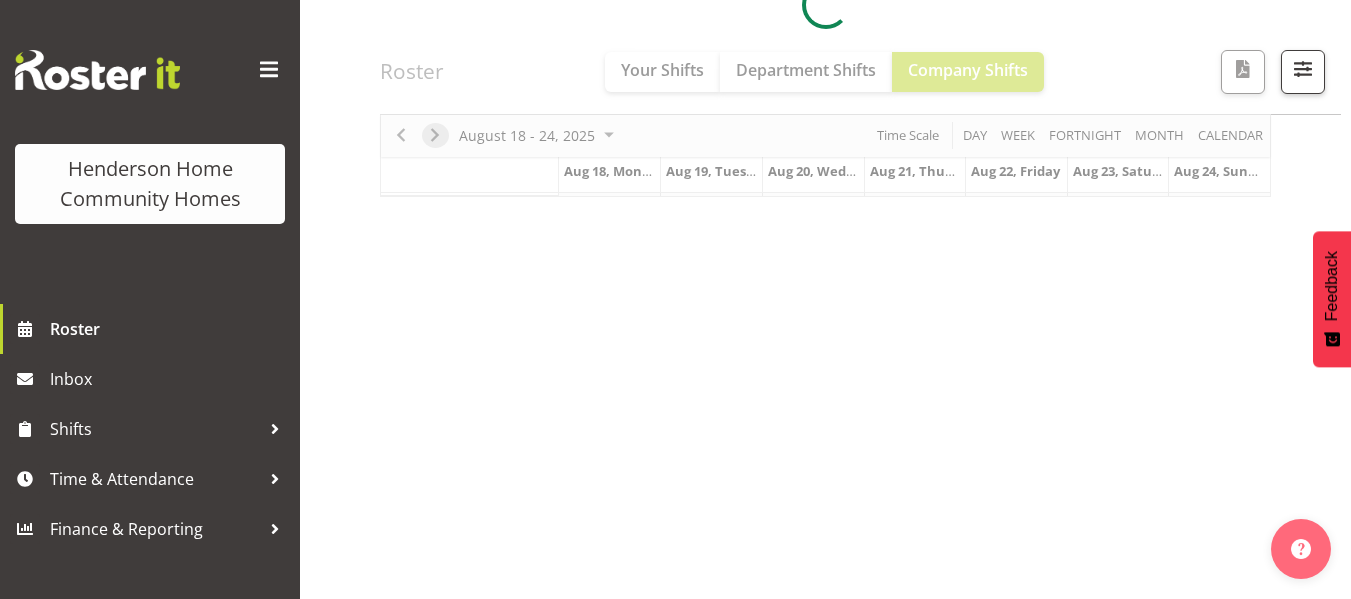 scroll, scrollTop: 385, scrollLeft: 0, axis: vertical 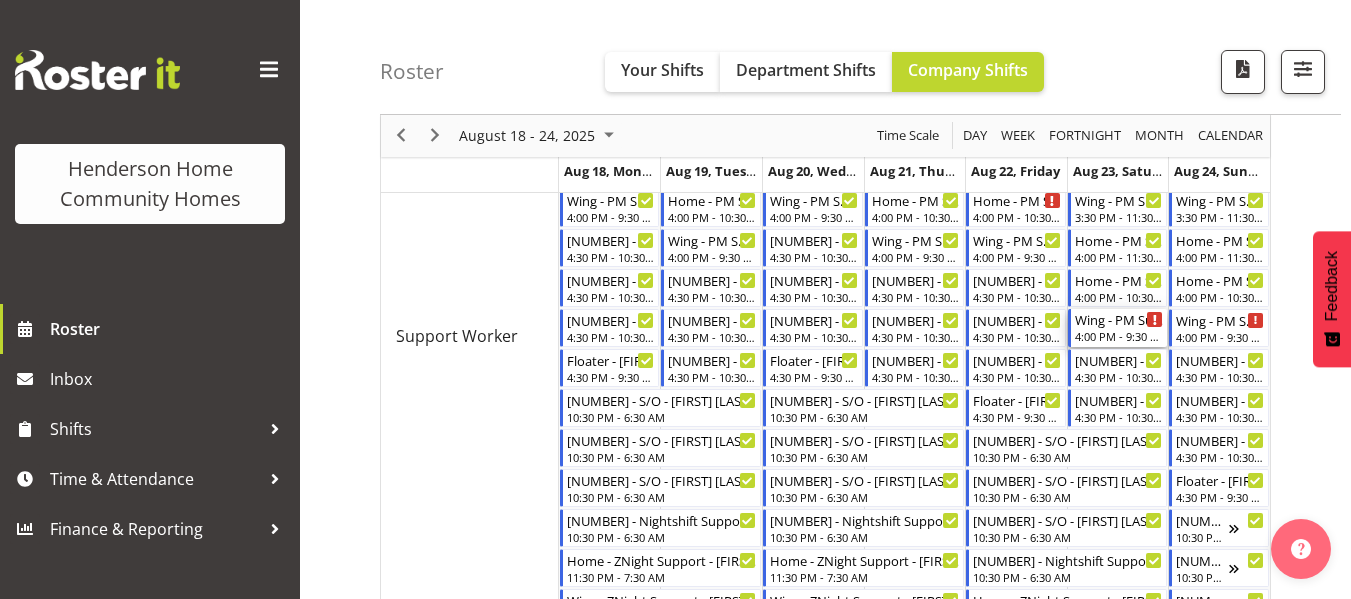click on "Wing - PM Support 2 - Unfilled" at bounding box center (1119, 319) 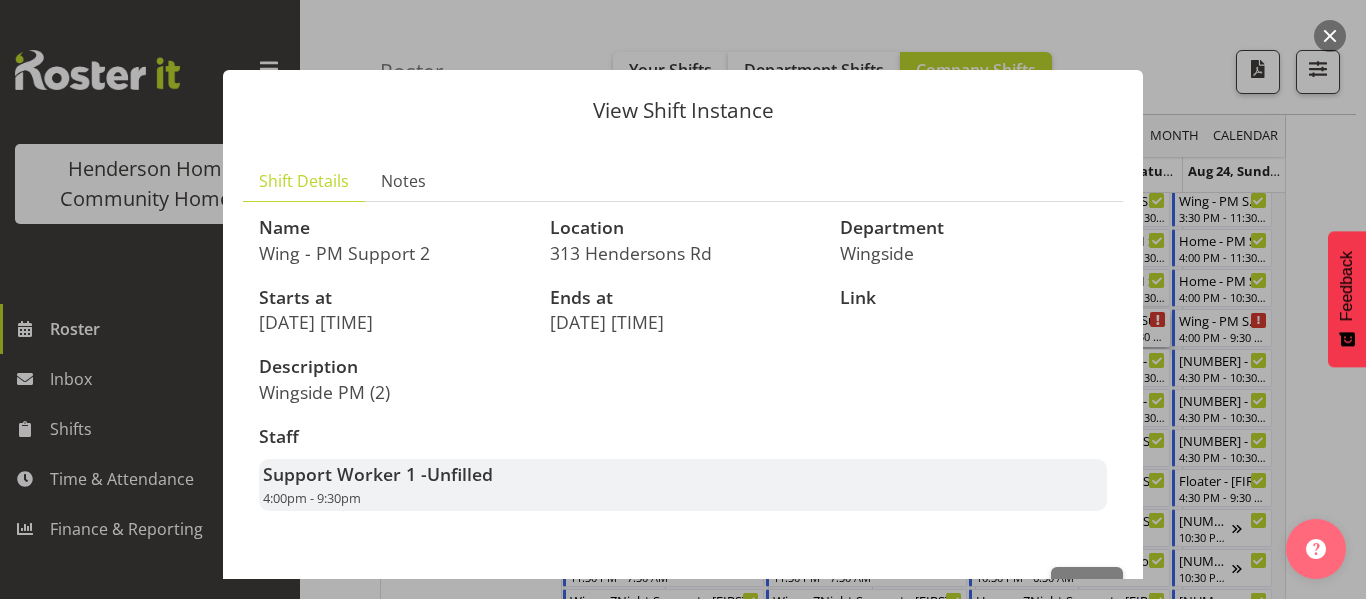 click at bounding box center (683, 299) 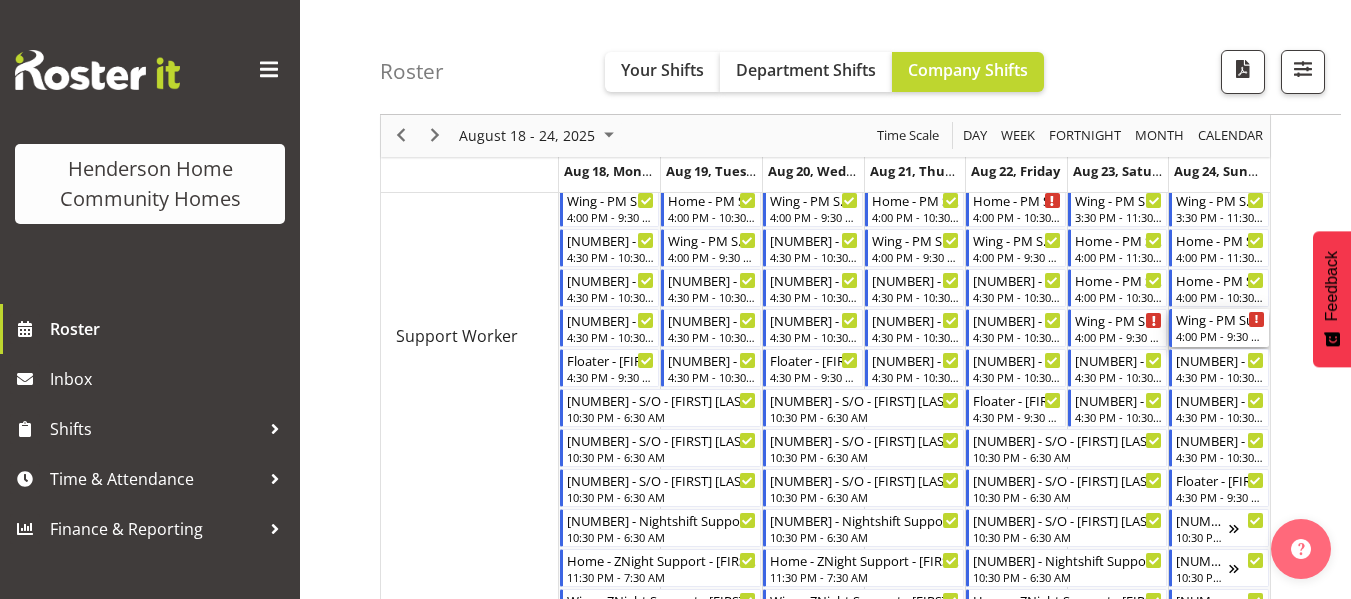 click on "4:00 PM - 9:30 PM" at bounding box center [1220, 336] 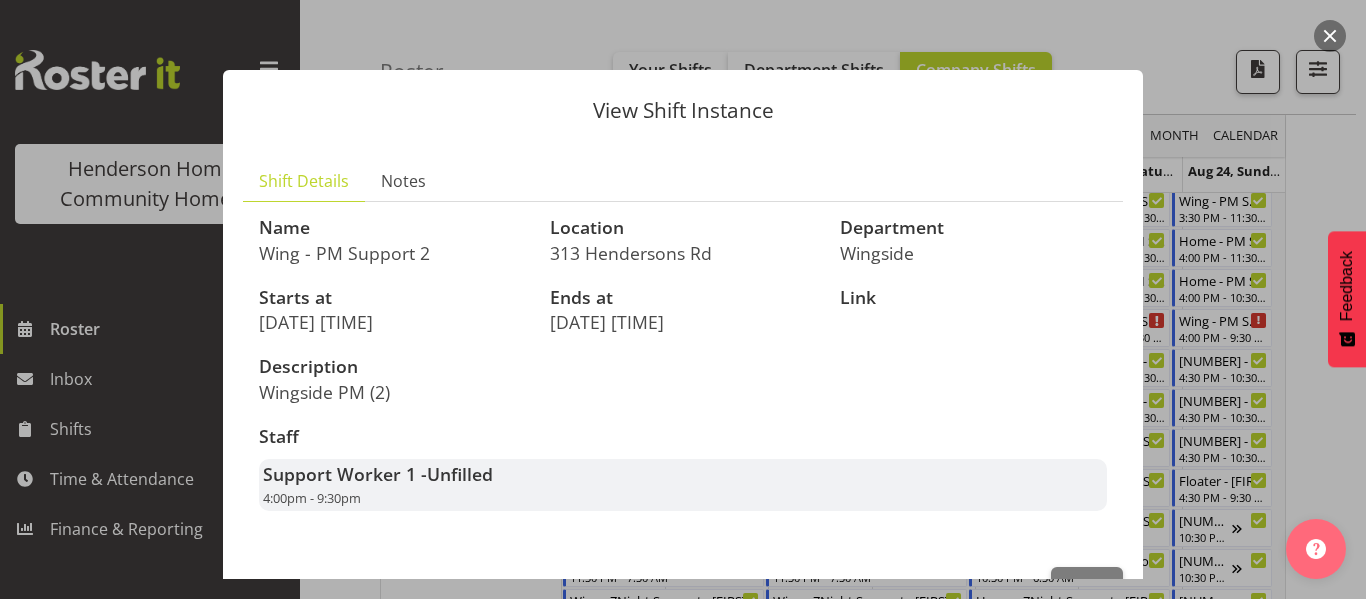 click at bounding box center (683, 299) 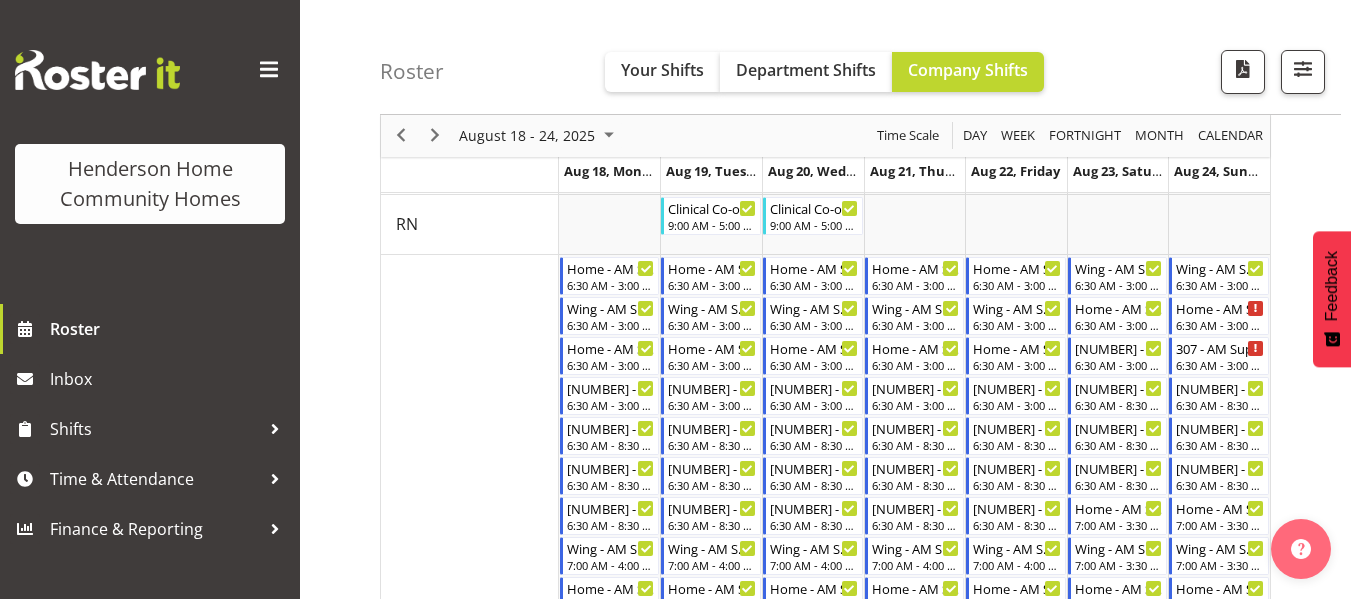scroll, scrollTop: 306, scrollLeft: 0, axis: vertical 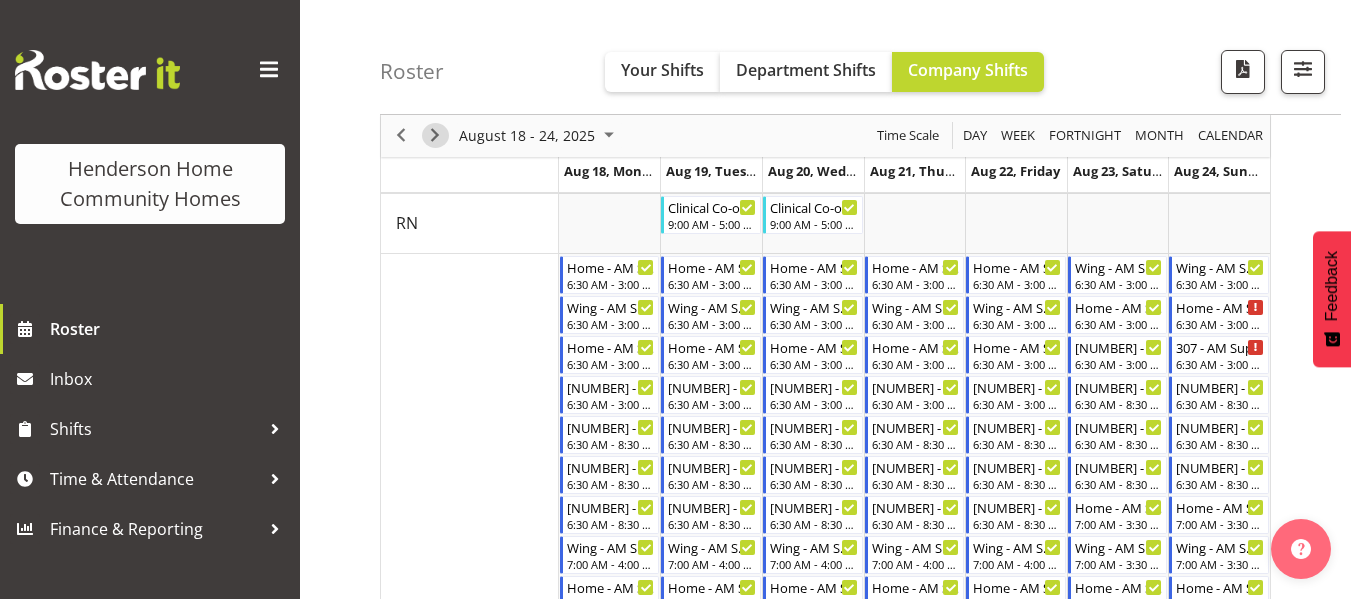 click at bounding box center [435, 136] 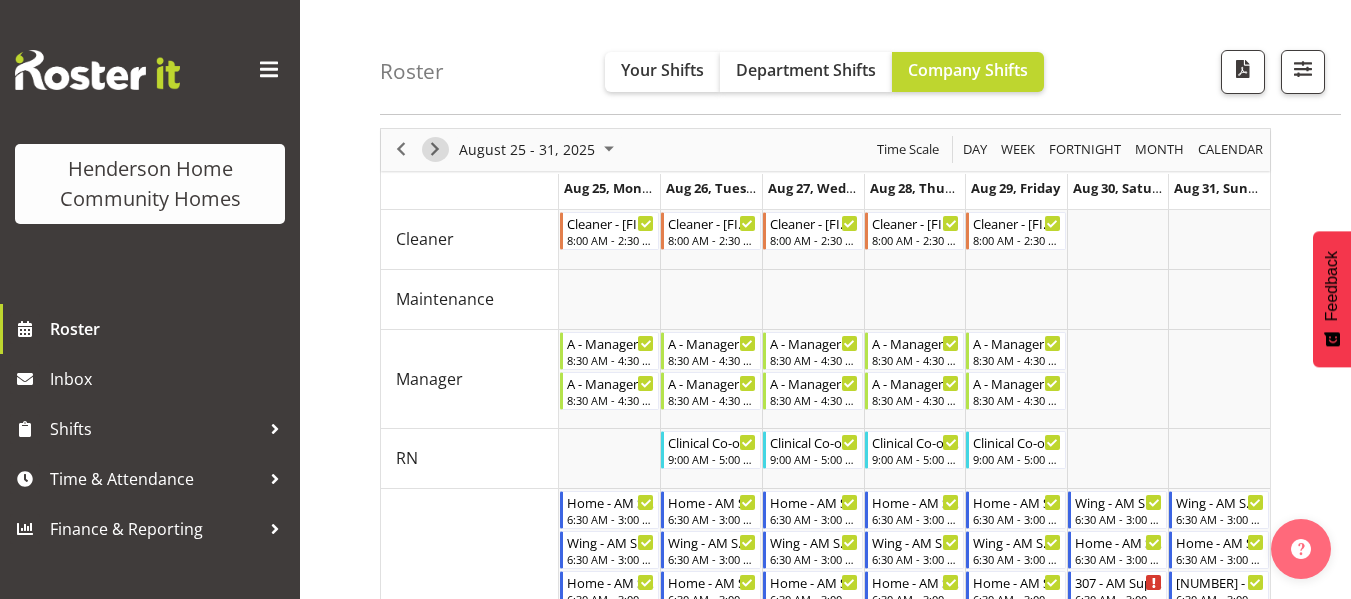 scroll, scrollTop: 0, scrollLeft: 0, axis: both 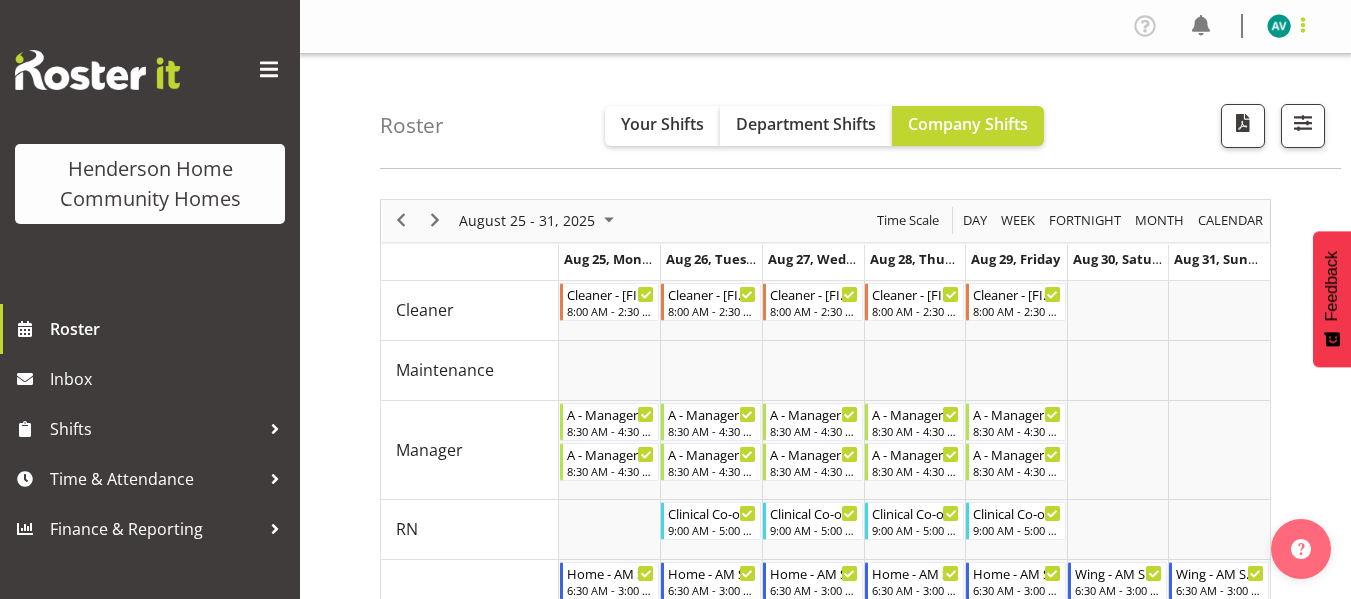 click at bounding box center [1303, 25] 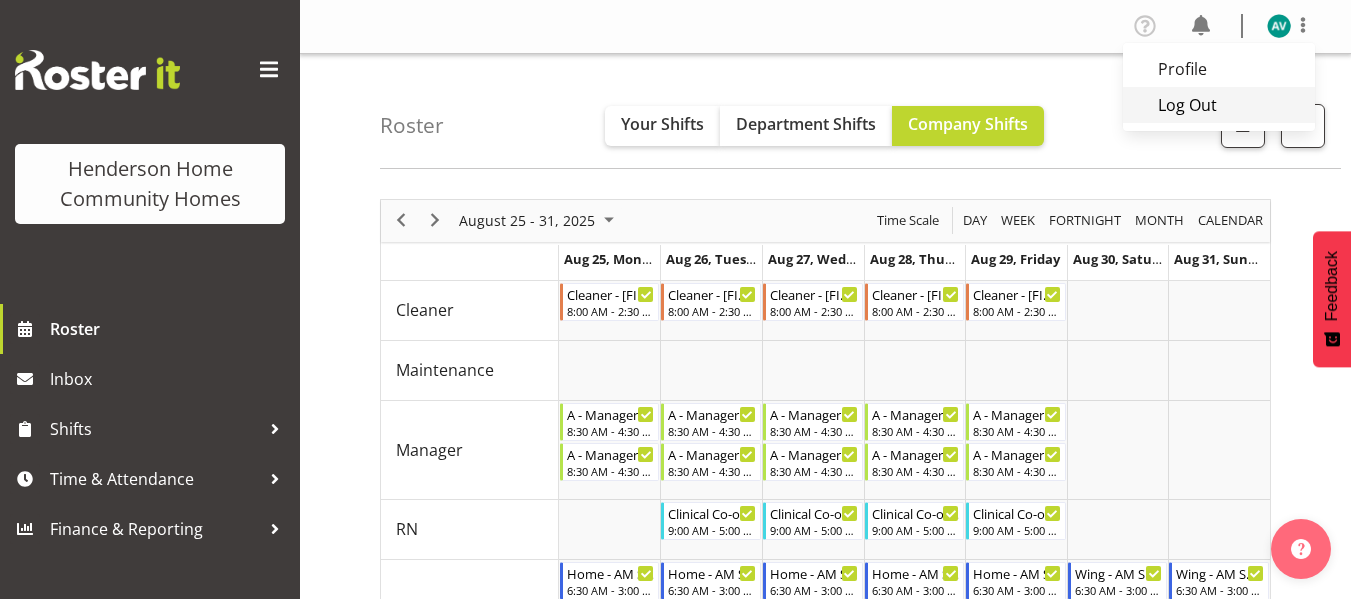 click on "Log Out" at bounding box center [1219, 105] 